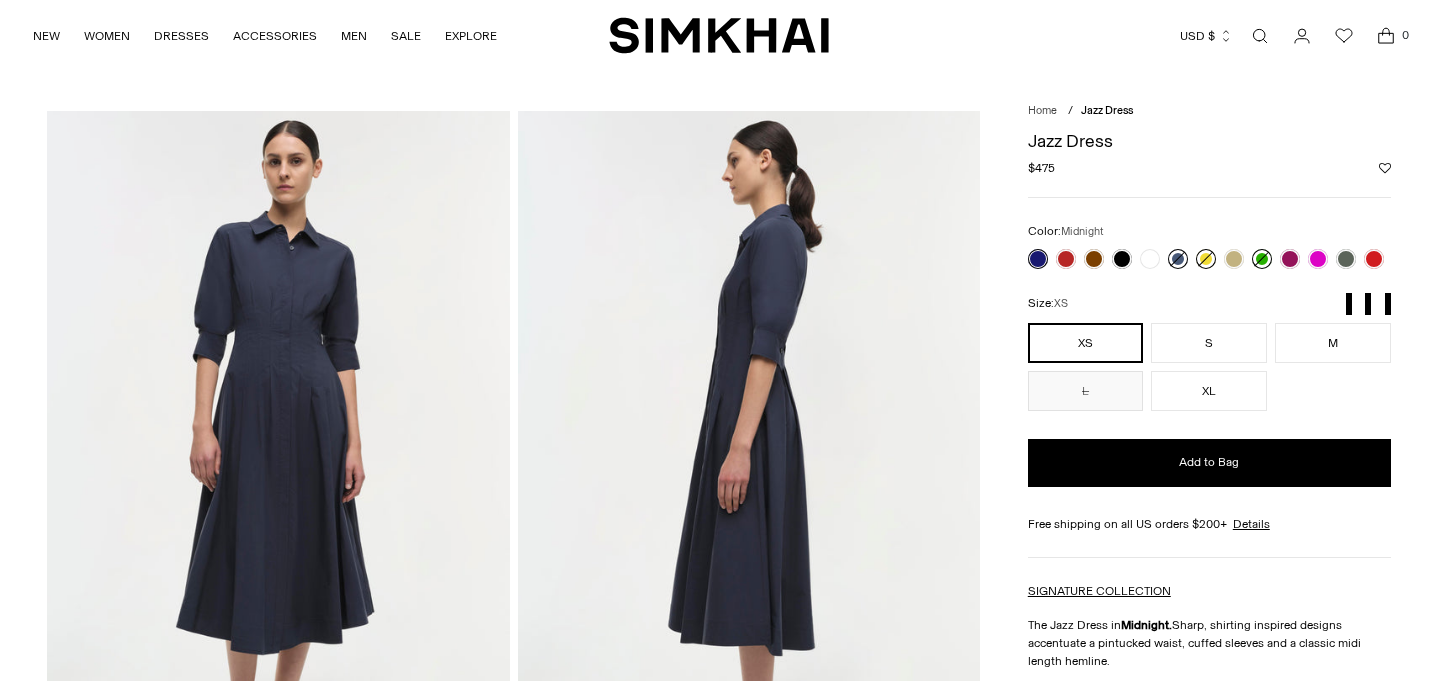 scroll, scrollTop: 0, scrollLeft: 0, axis: both 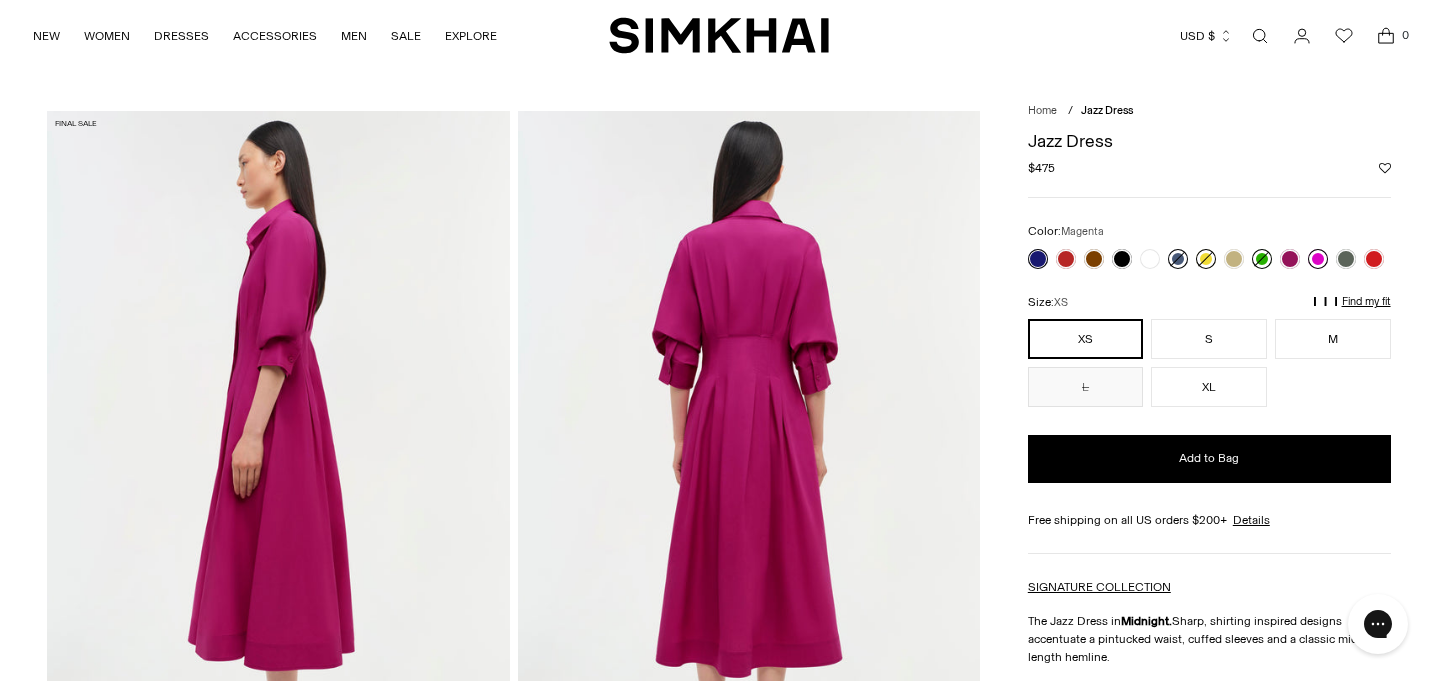 click at bounding box center (1318, 259) 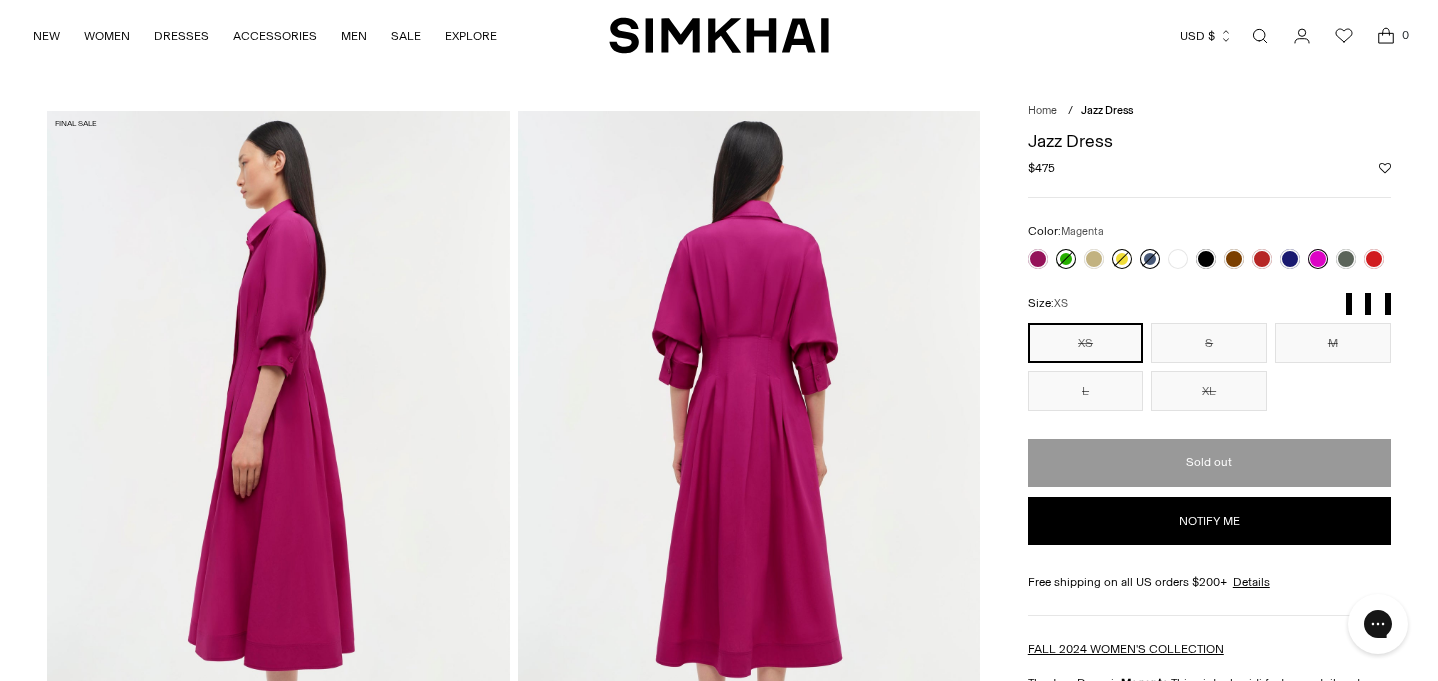 scroll, scrollTop: 0, scrollLeft: 0, axis: both 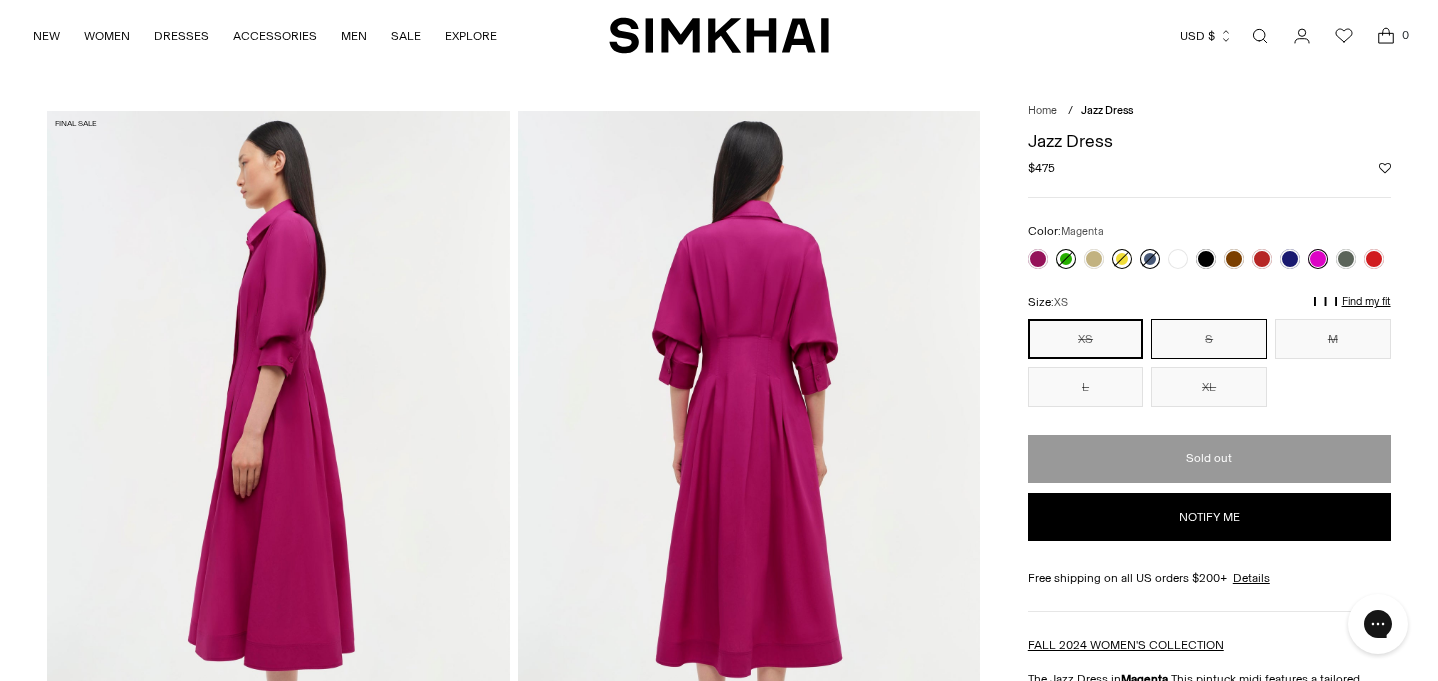 click on "S" at bounding box center [1209, 339] 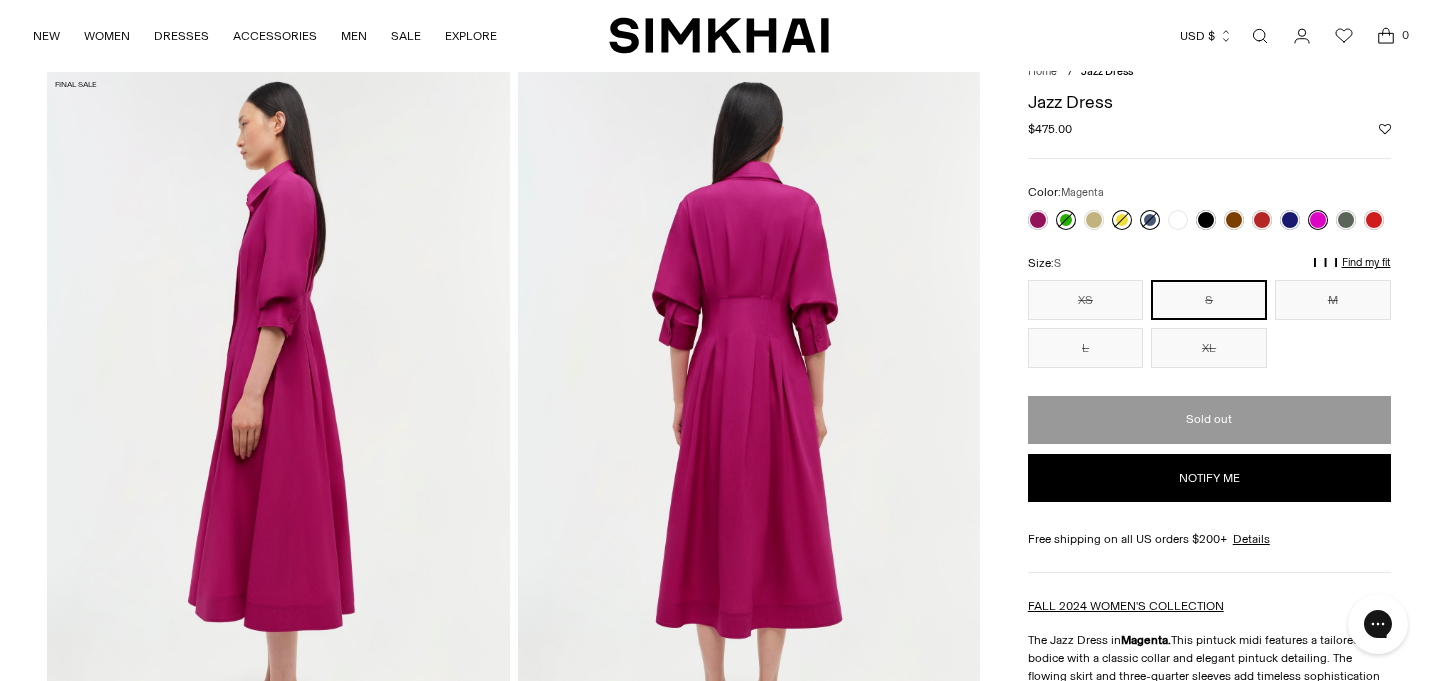 scroll, scrollTop: 57, scrollLeft: 0, axis: vertical 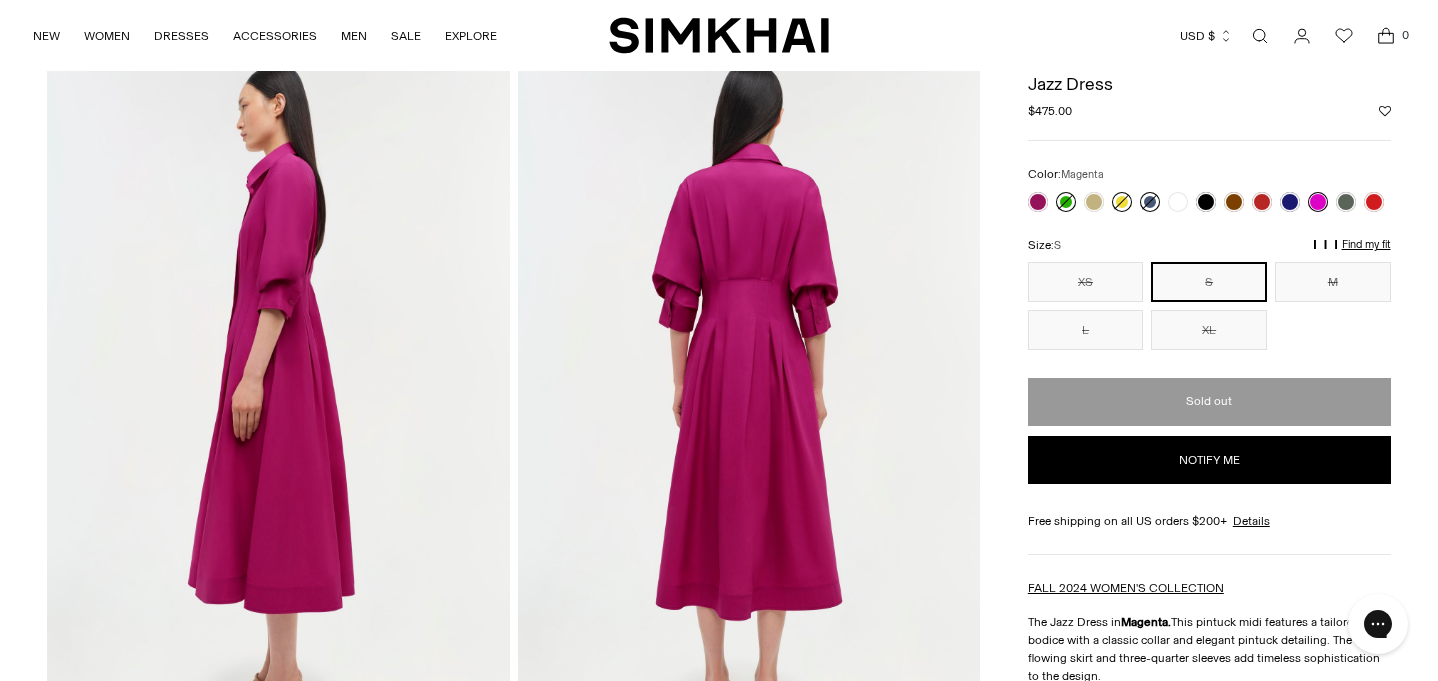 click on "Notify me" at bounding box center (1209, 460) 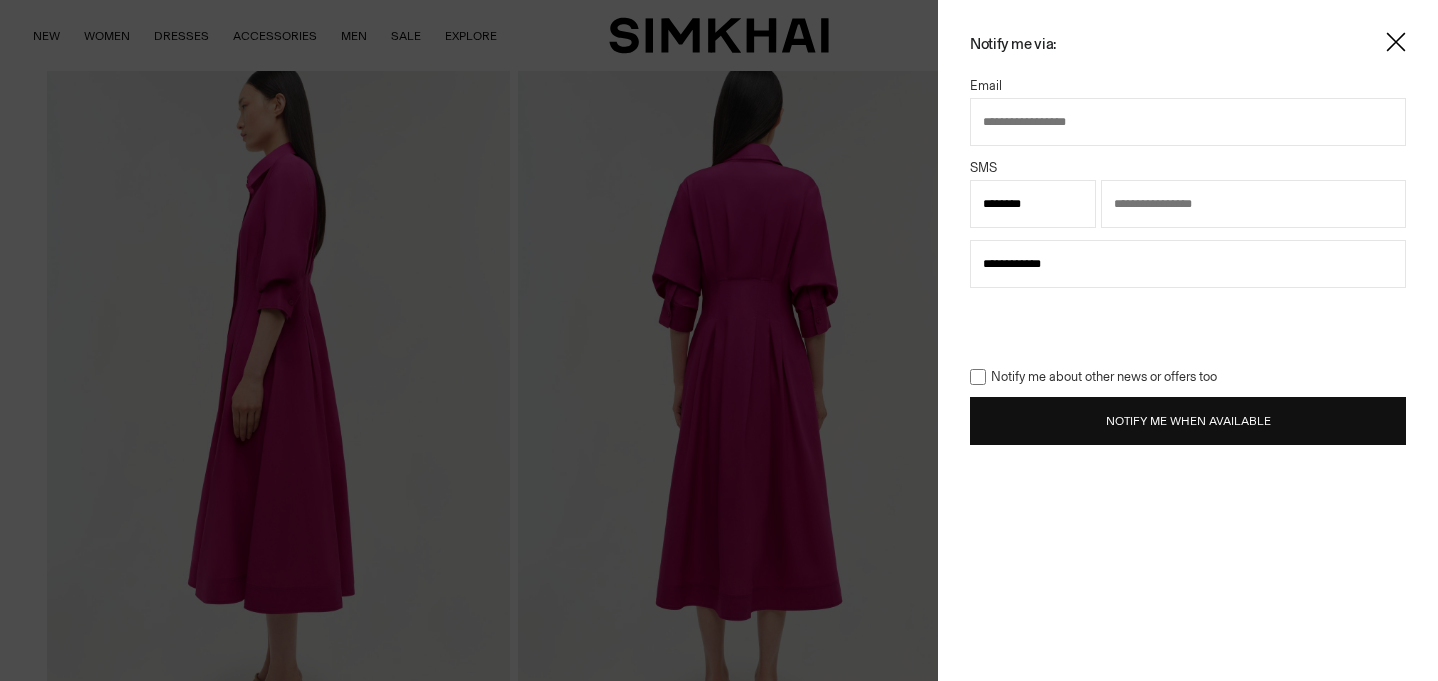 click at bounding box center (1188, 122) 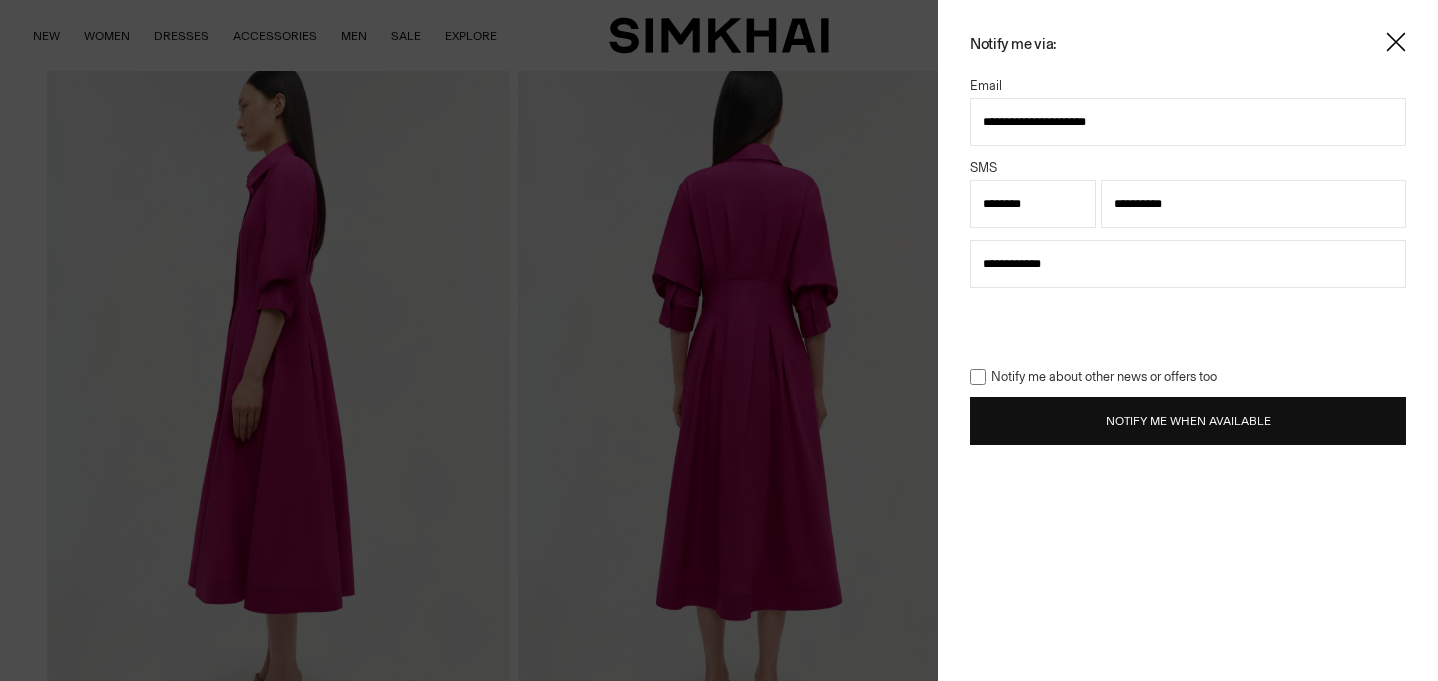 drag, startPoint x: 1202, startPoint y: 204, endPoint x: 1095, endPoint y: 200, distance: 107.07474 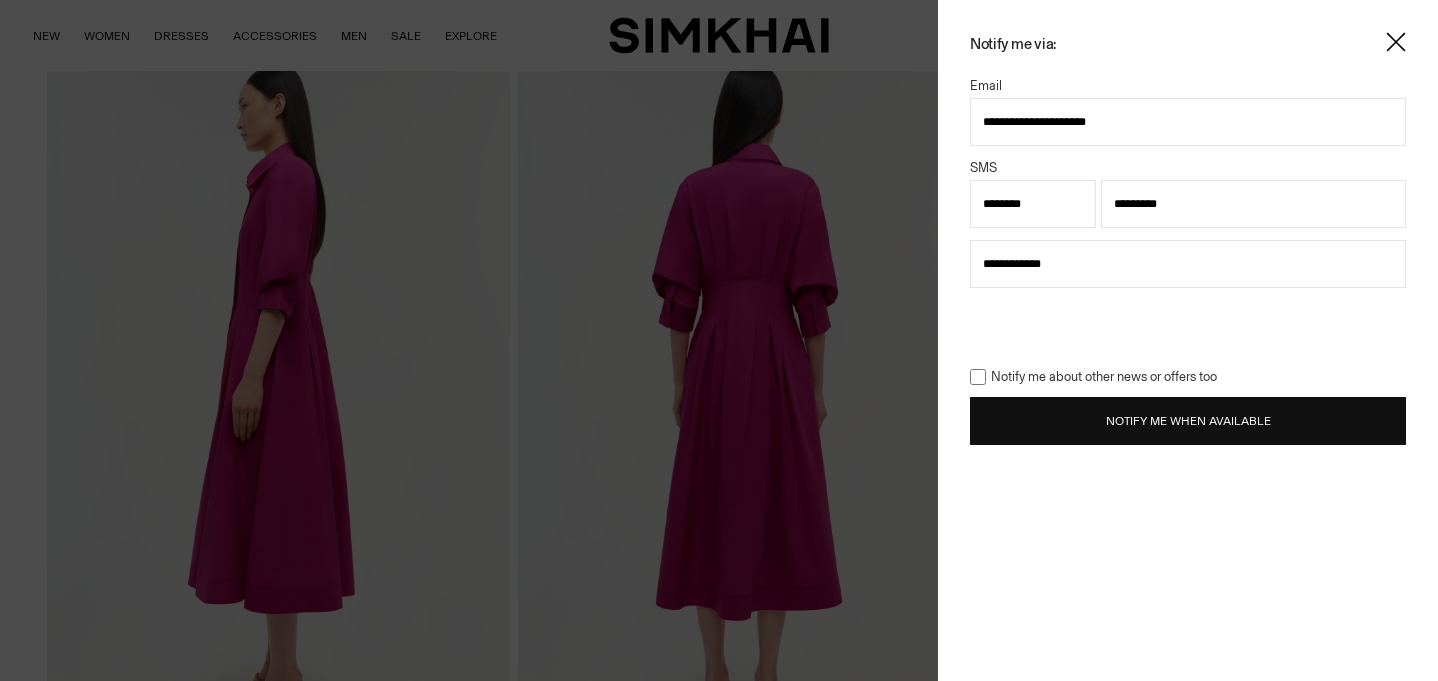 type on "**********" 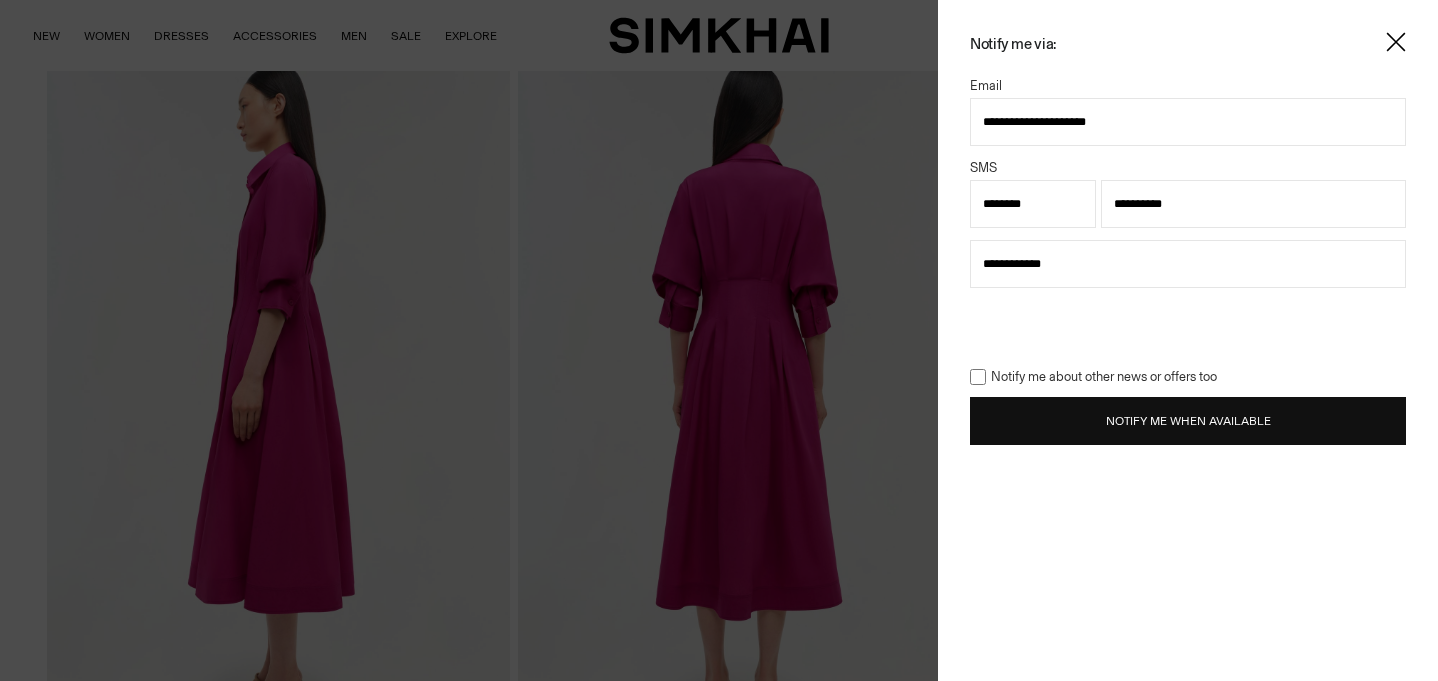 select on "**" 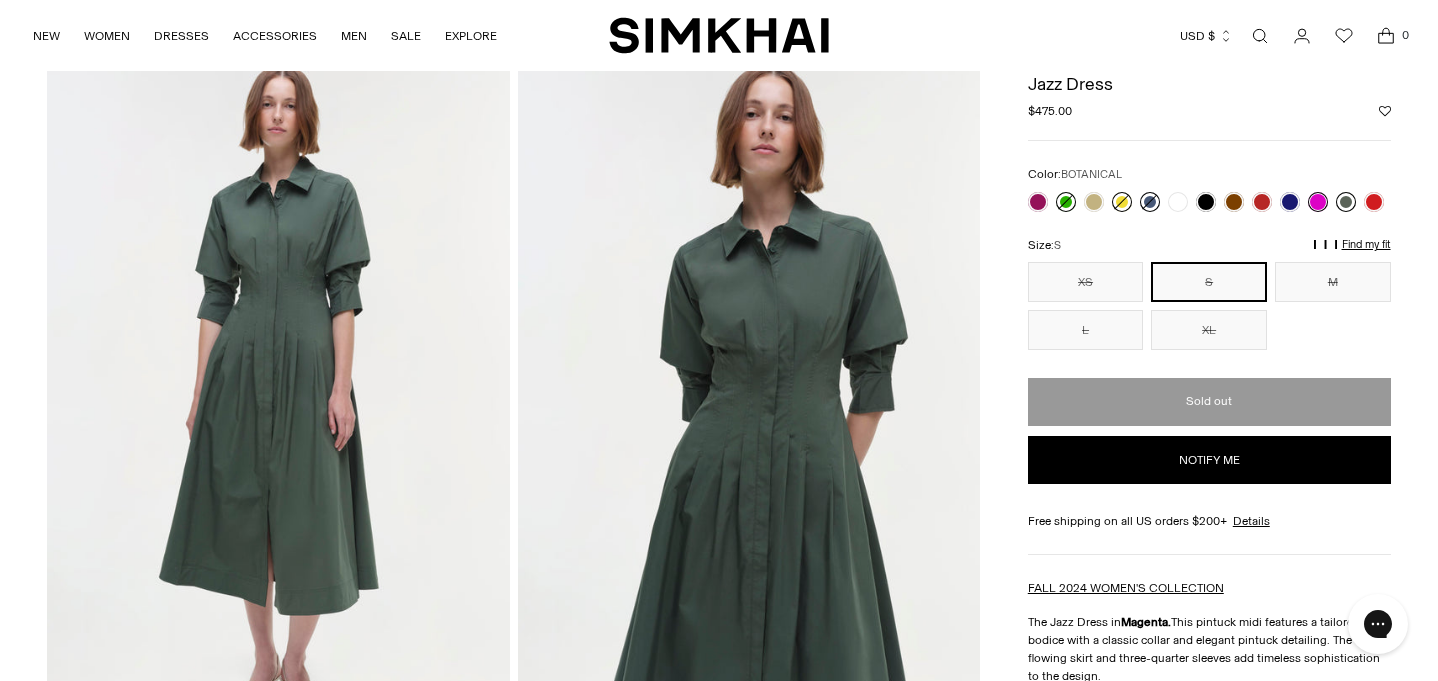click at bounding box center (1346, 202) 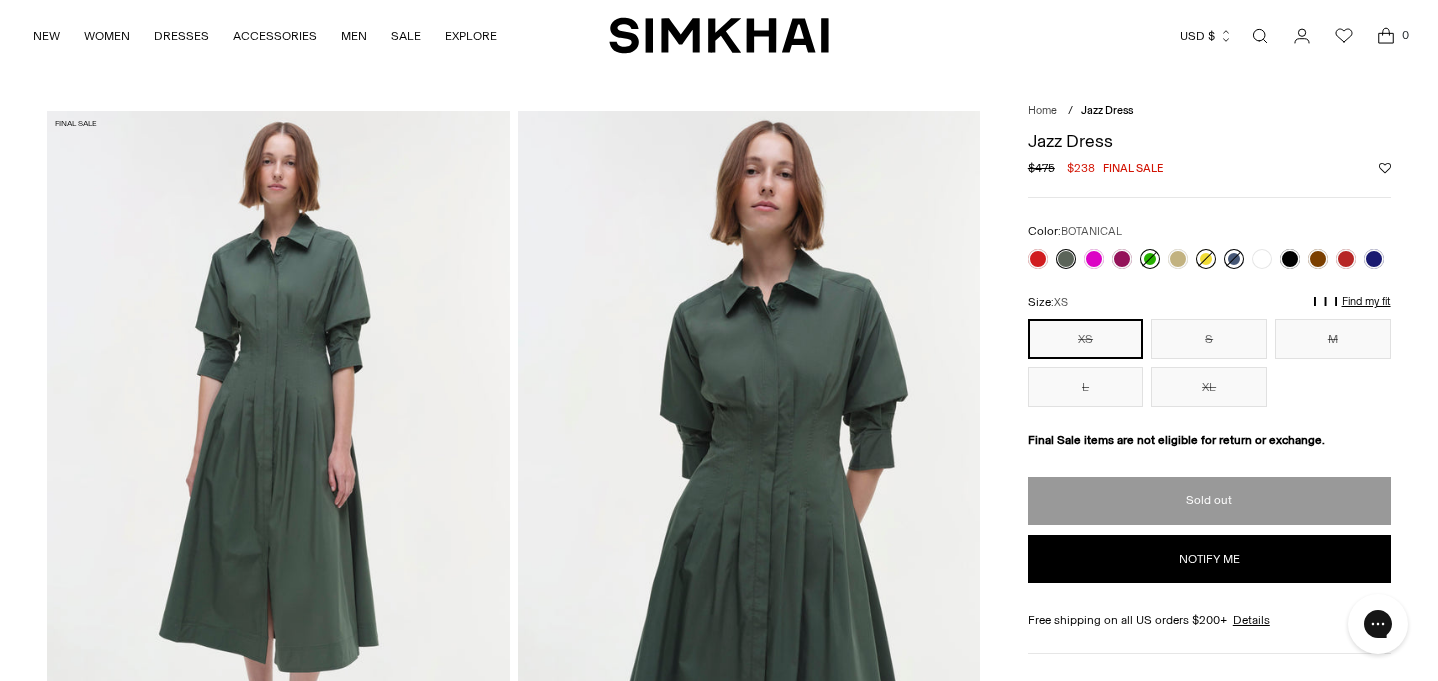 scroll, scrollTop: 0, scrollLeft: 0, axis: both 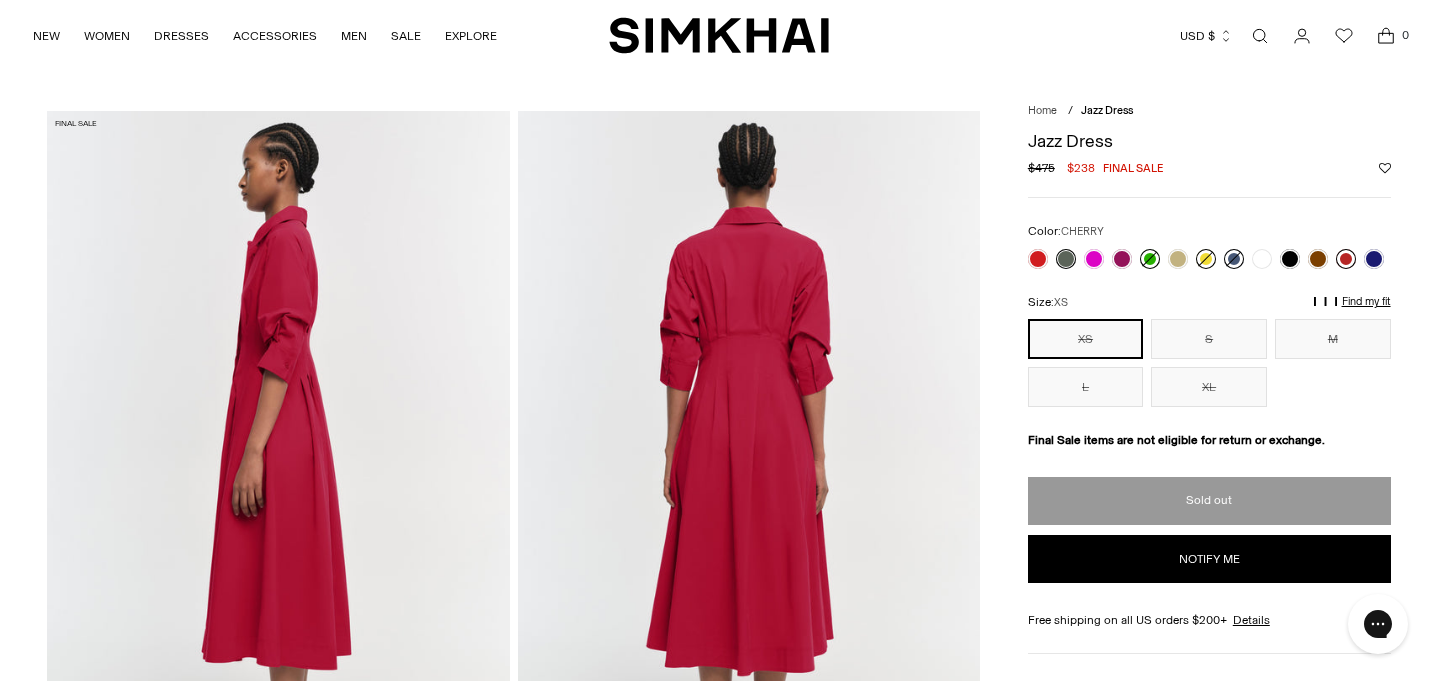 click at bounding box center [1346, 259] 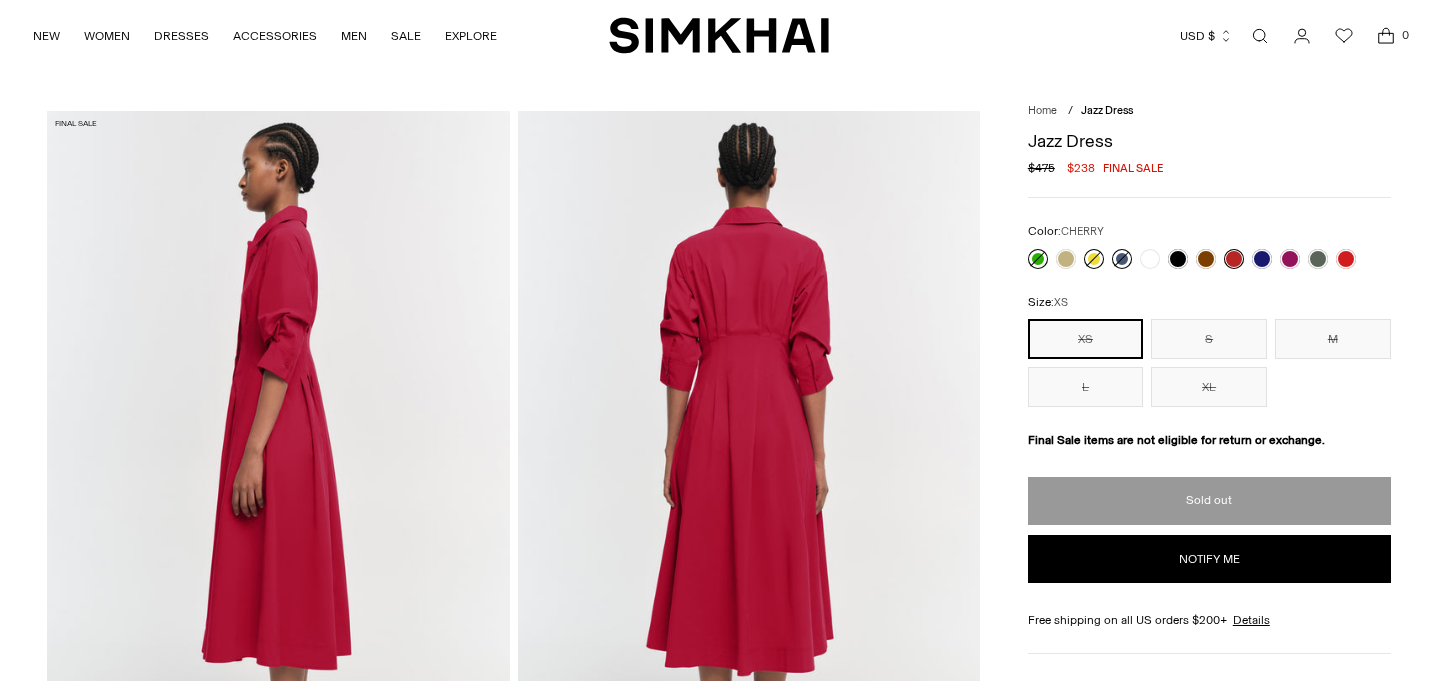 scroll, scrollTop: 0, scrollLeft: 0, axis: both 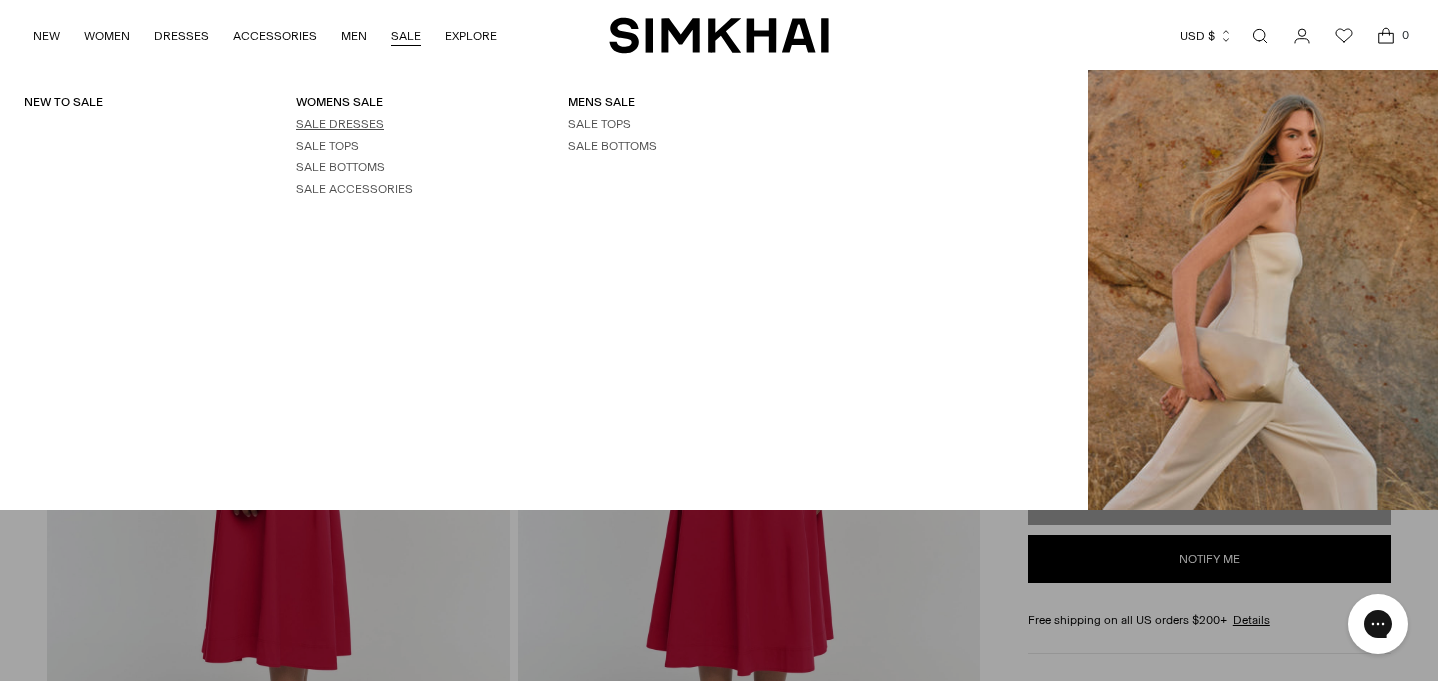 click on "SALE DRESSES" at bounding box center [340, 124] 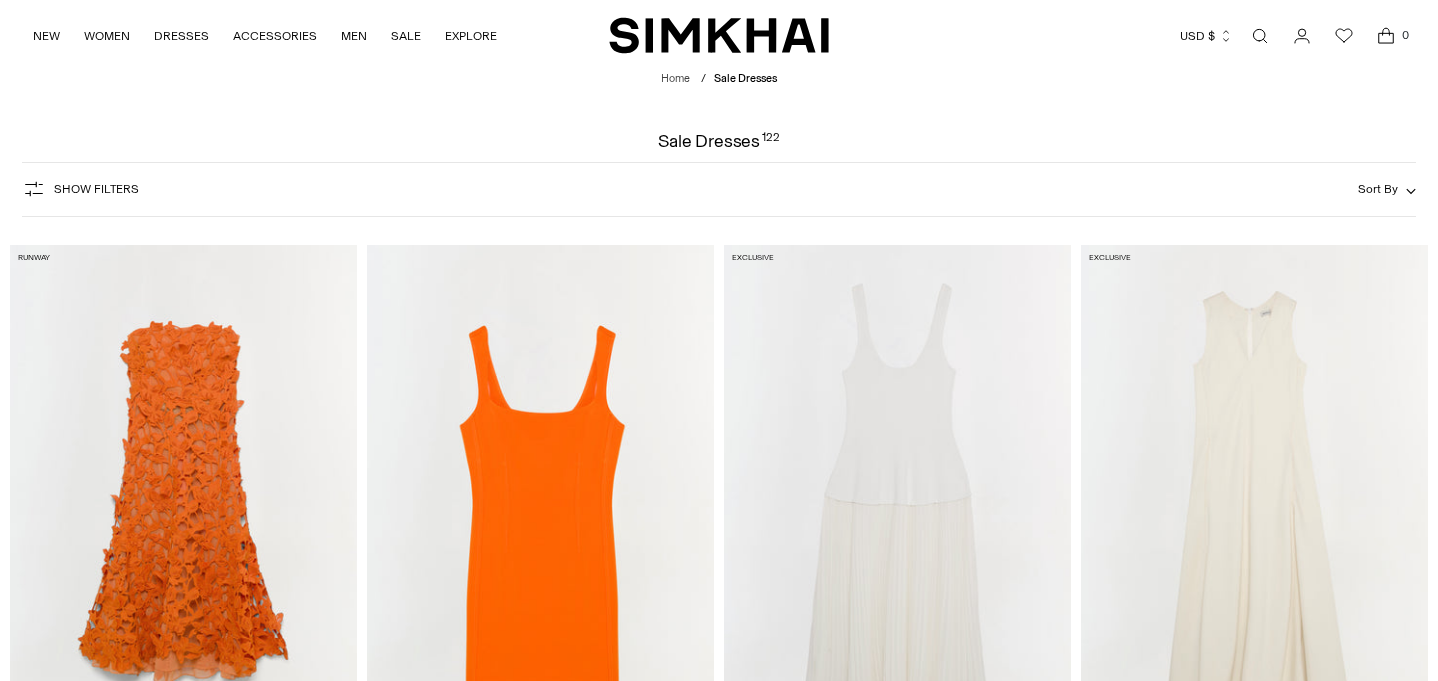 scroll, scrollTop: 0, scrollLeft: 0, axis: both 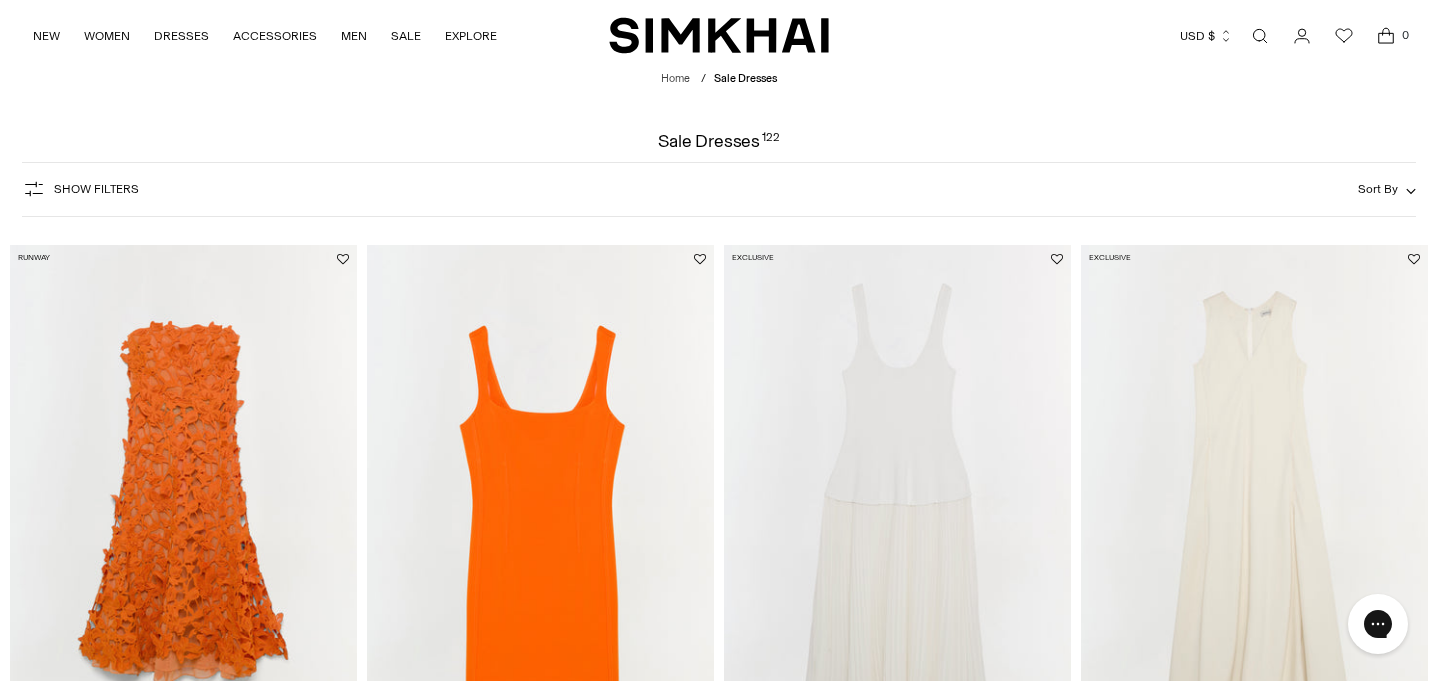 click 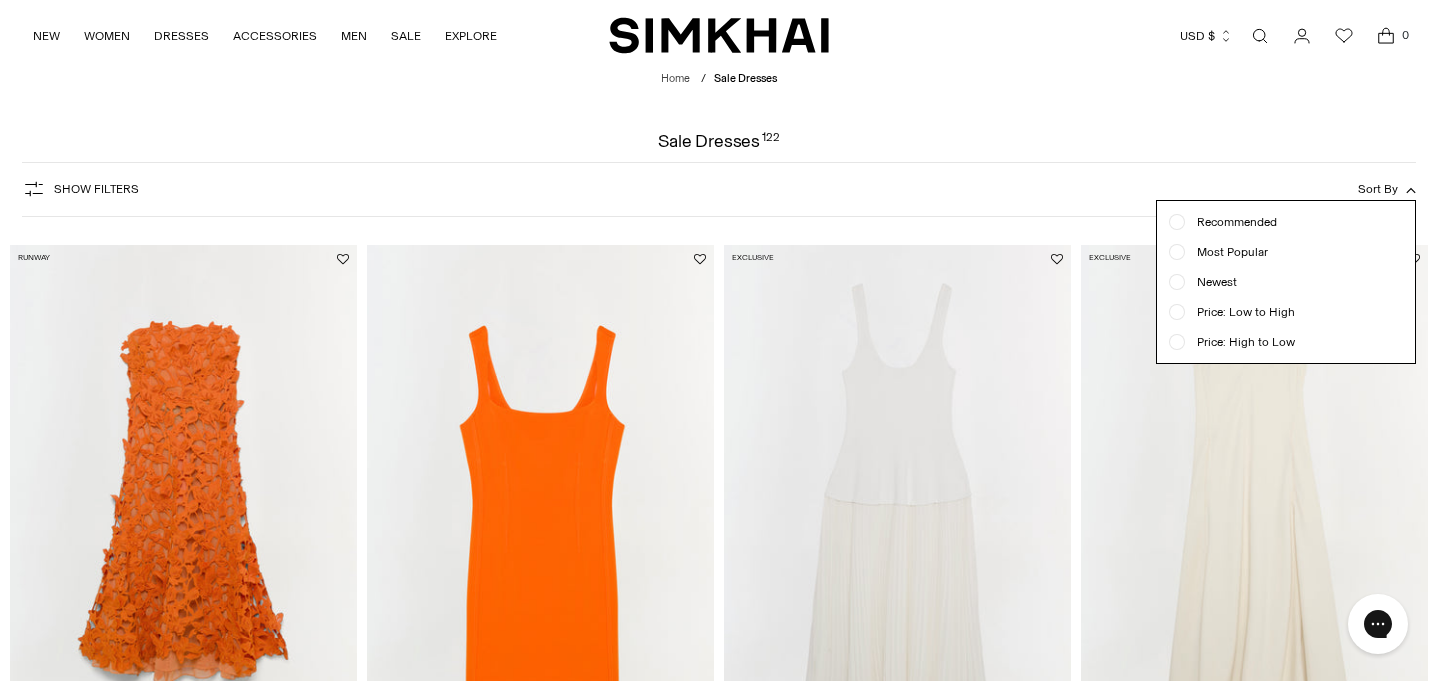 click on "Most Popular" at bounding box center (1226, 252) 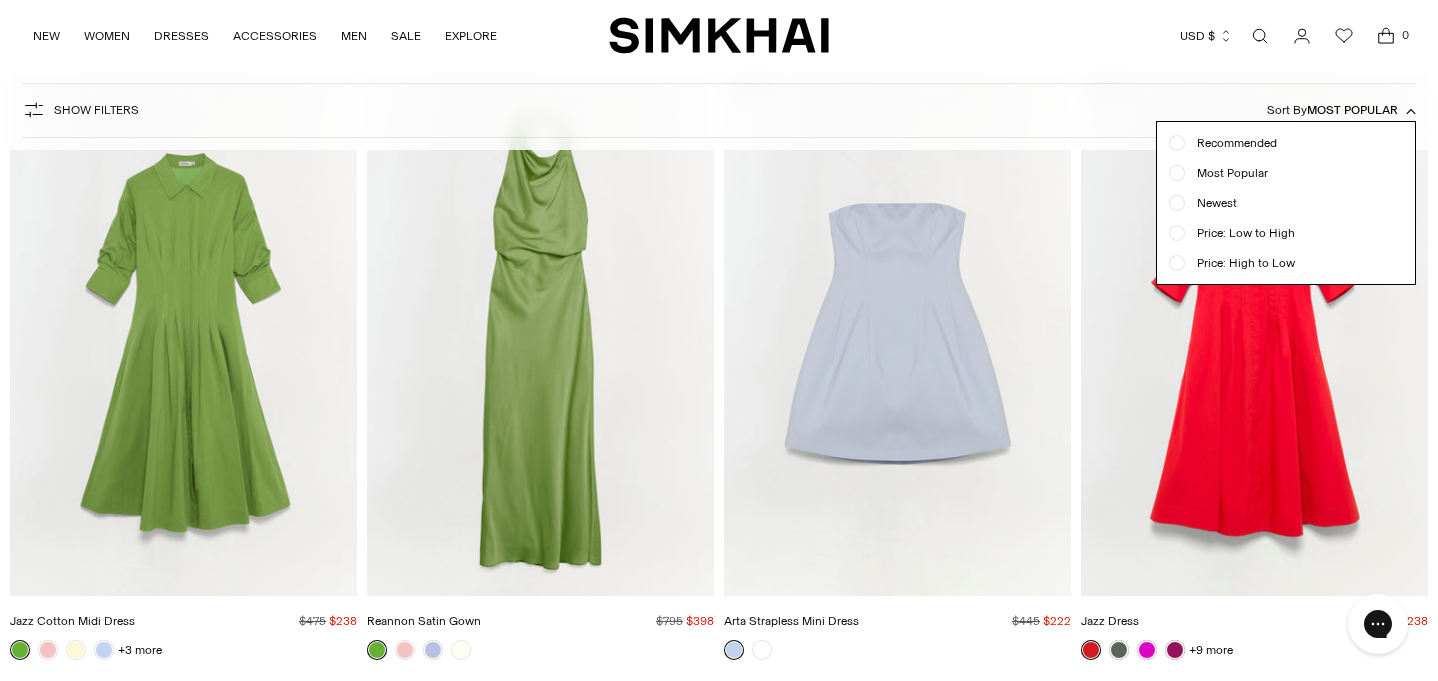 scroll, scrollTop: 854, scrollLeft: 0, axis: vertical 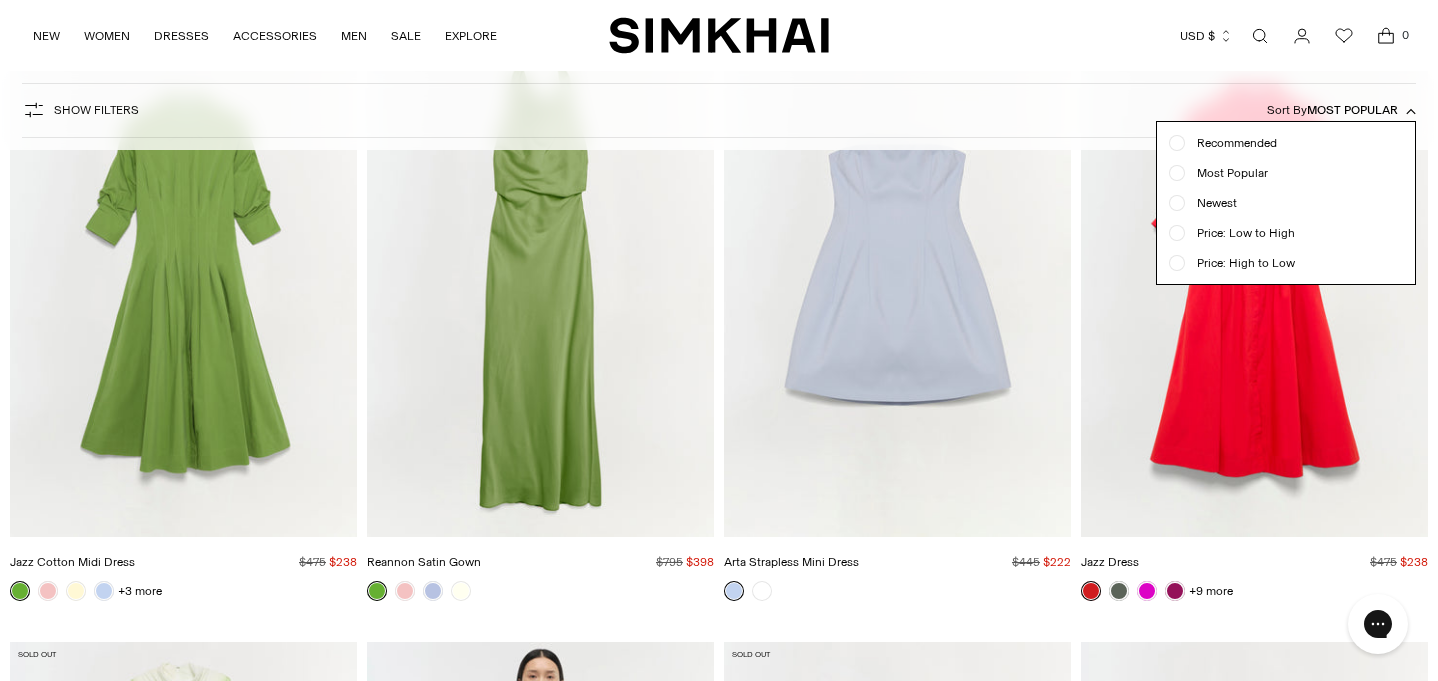 click at bounding box center [719, 340] 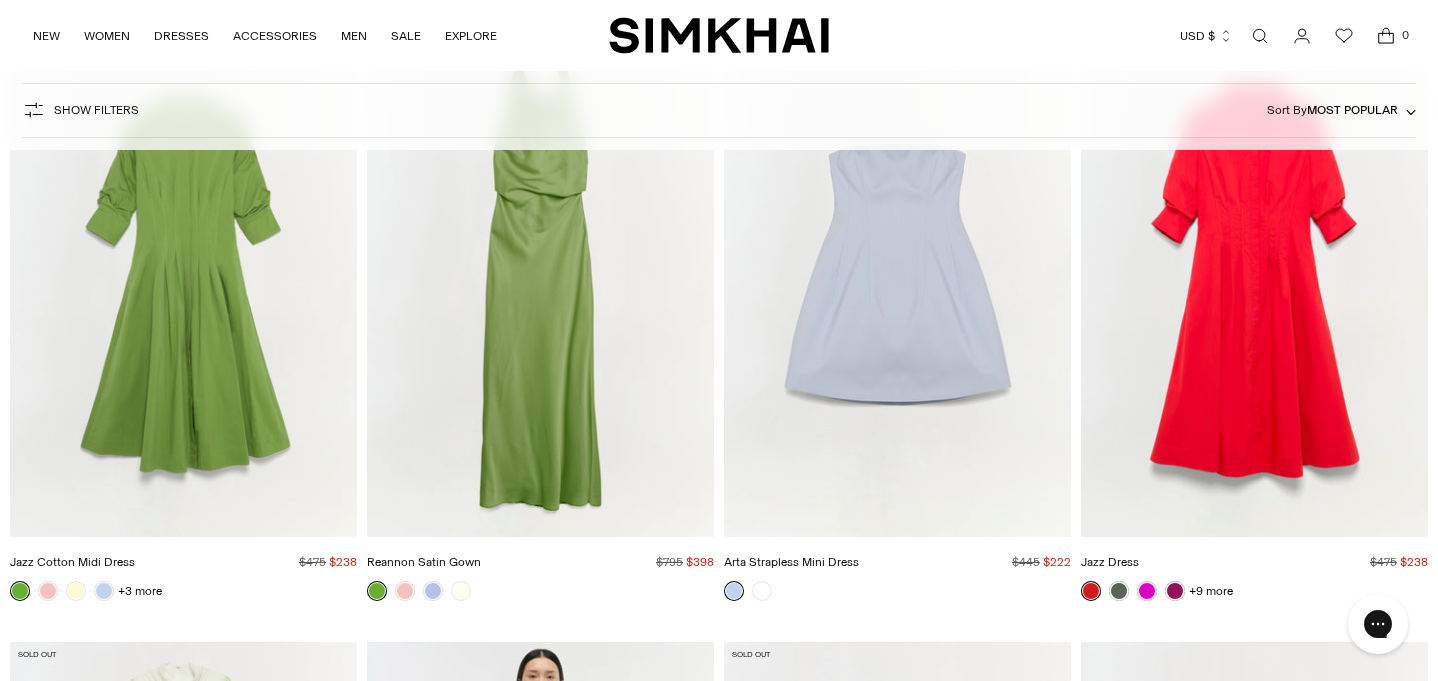 click at bounding box center [0, 0] 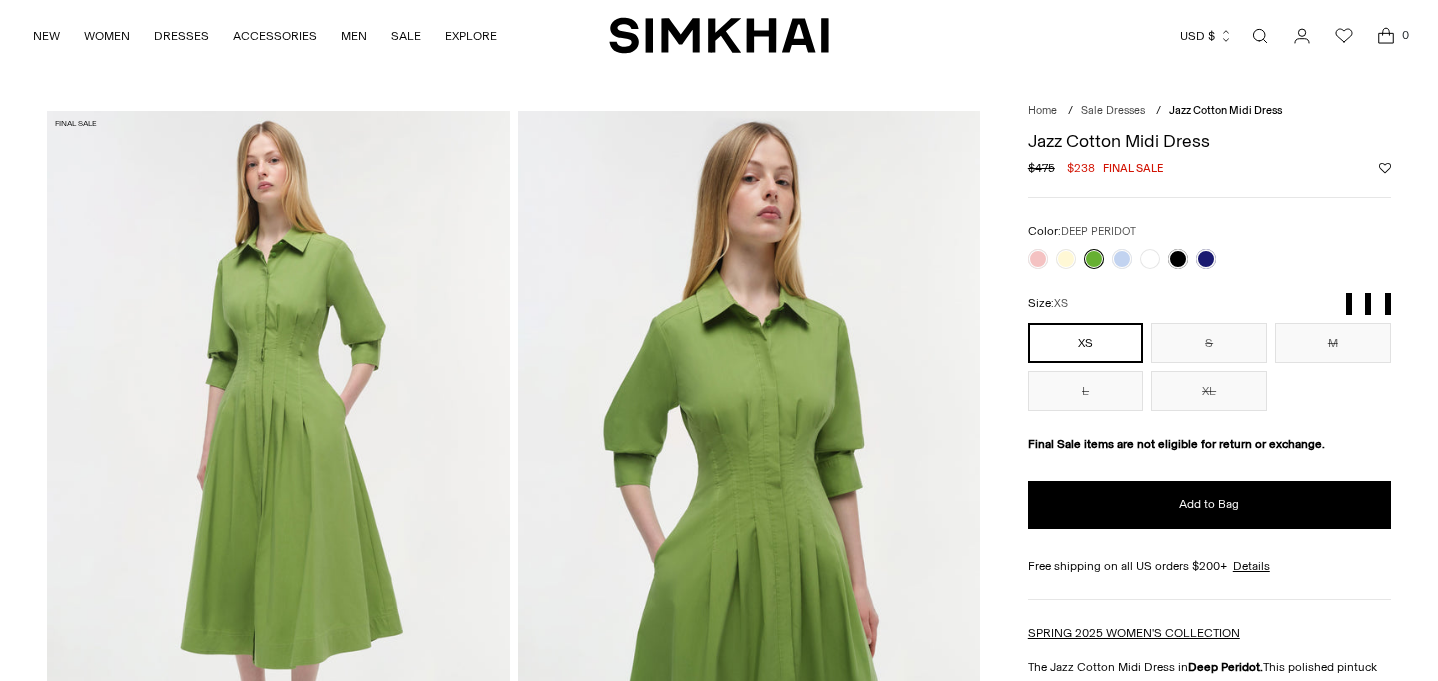 scroll, scrollTop: 0, scrollLeft: 0, axis: both 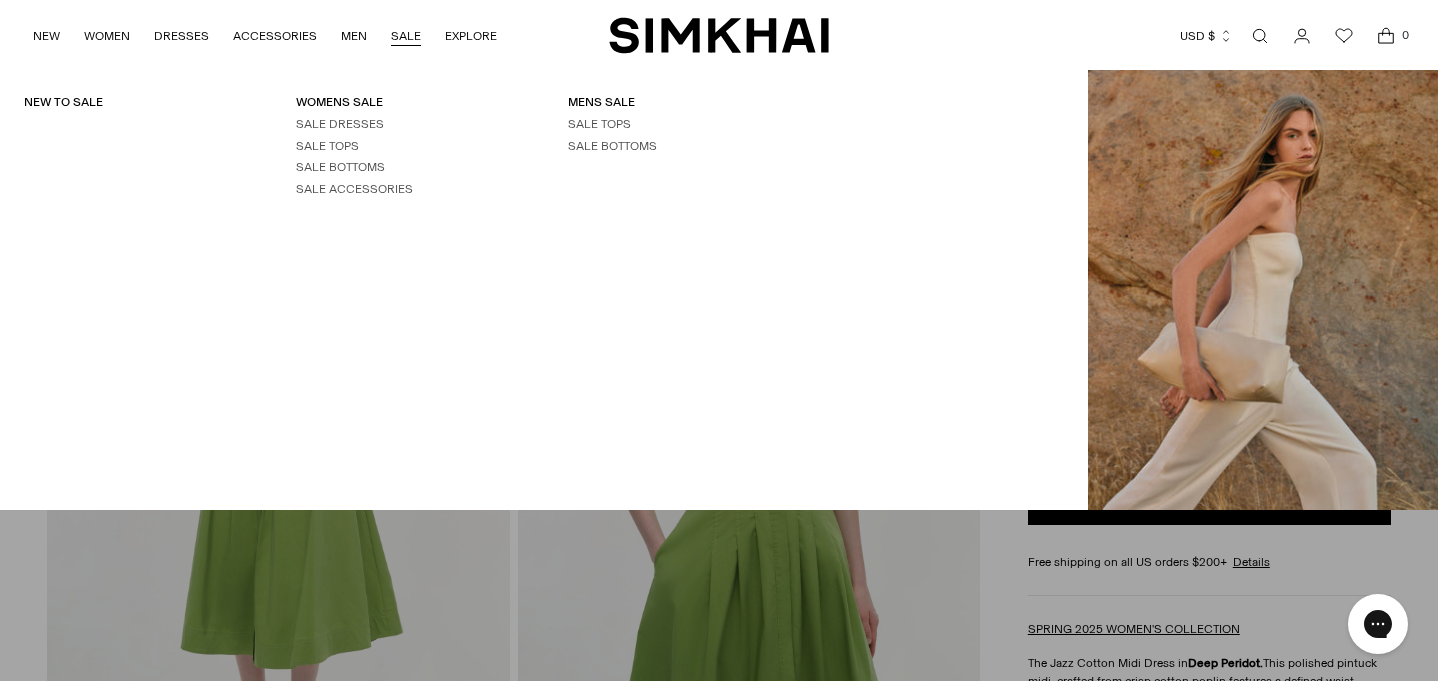 click at bounding box center [1260, 36] 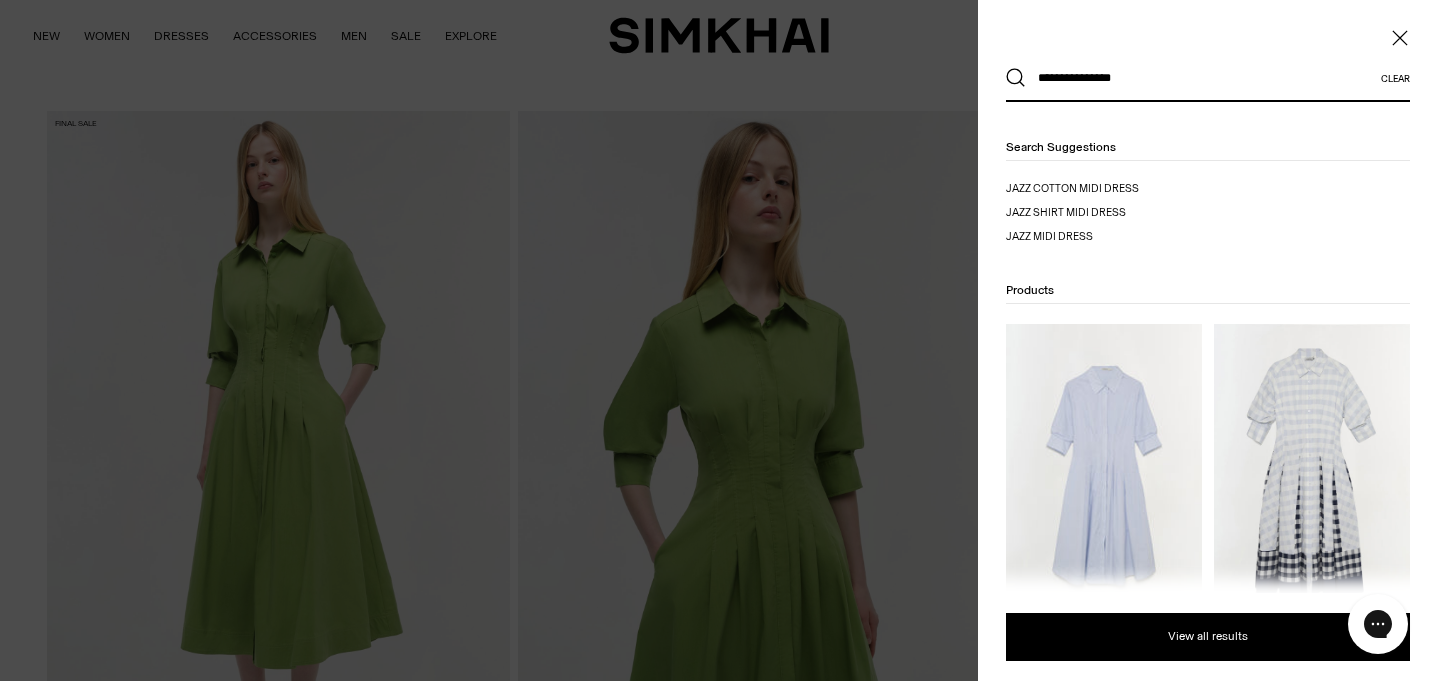 type on "**********" 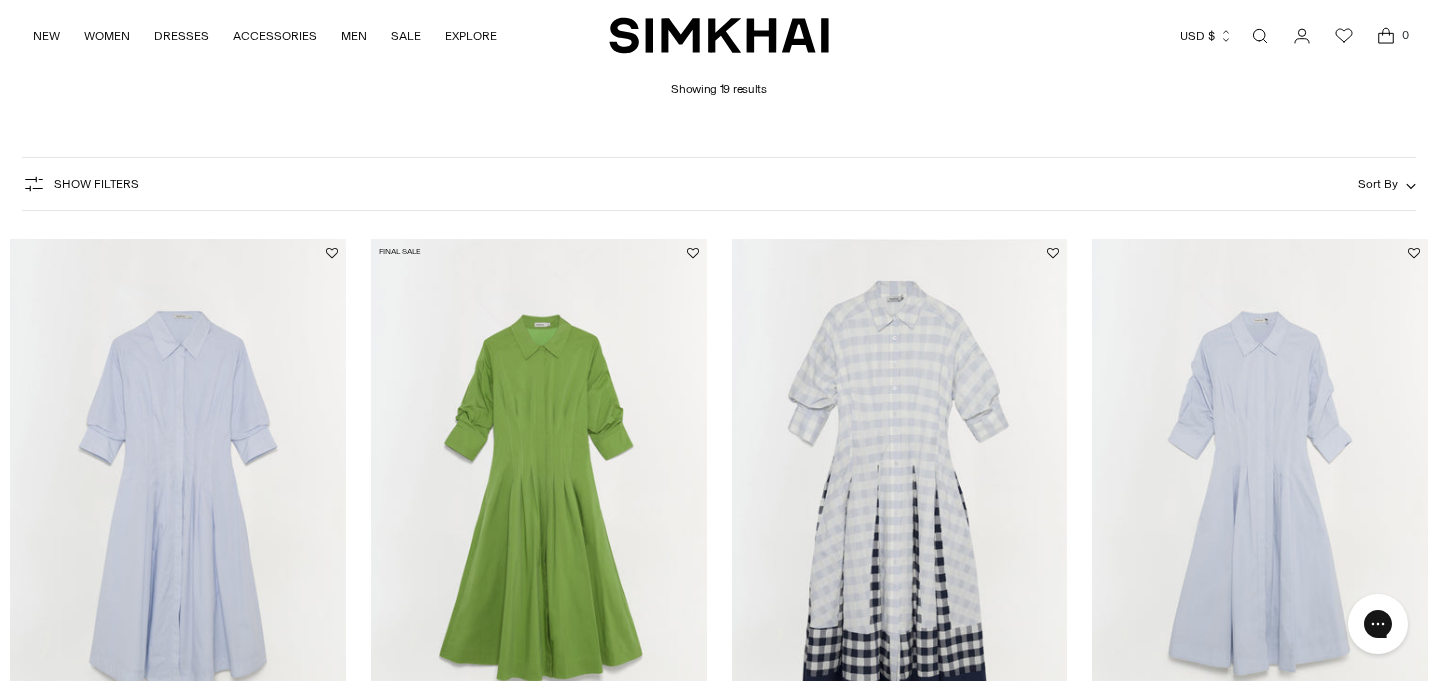 scroll, scrollTop: 140, scrollLeft: 0, axis: vertical 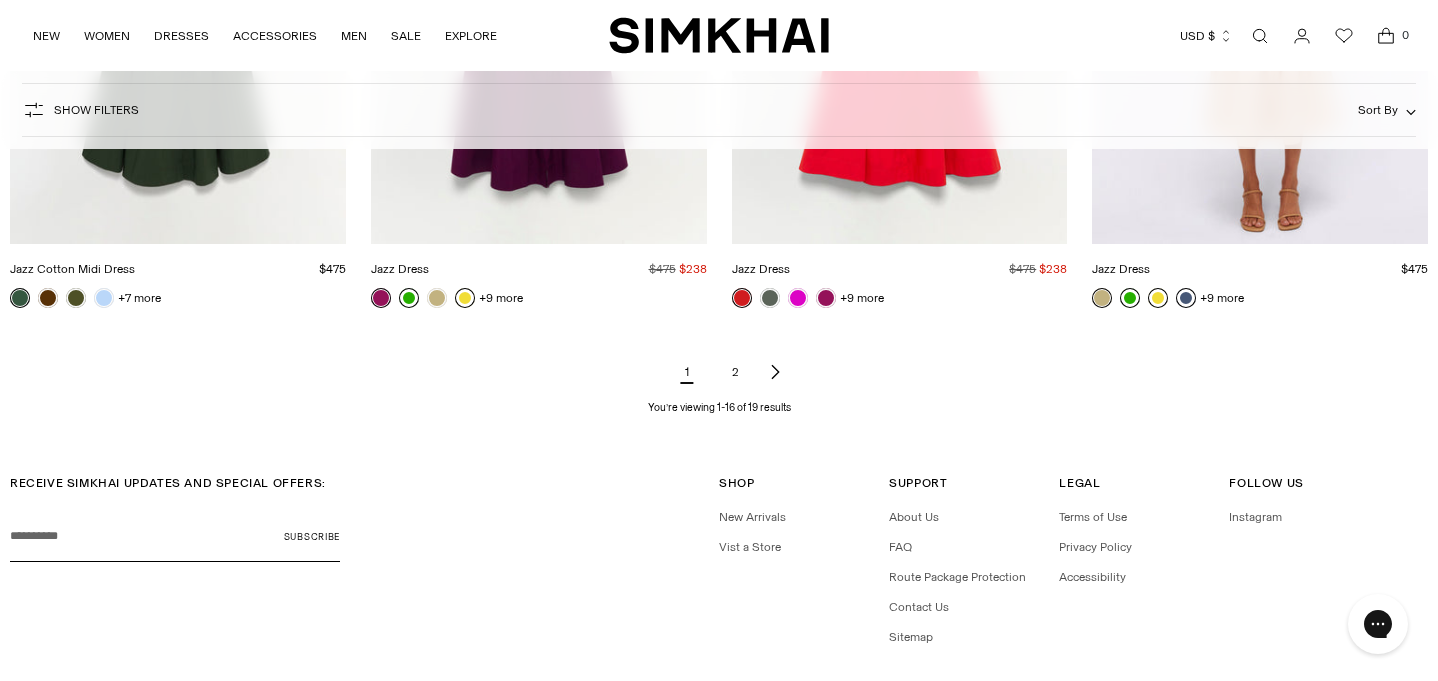 click 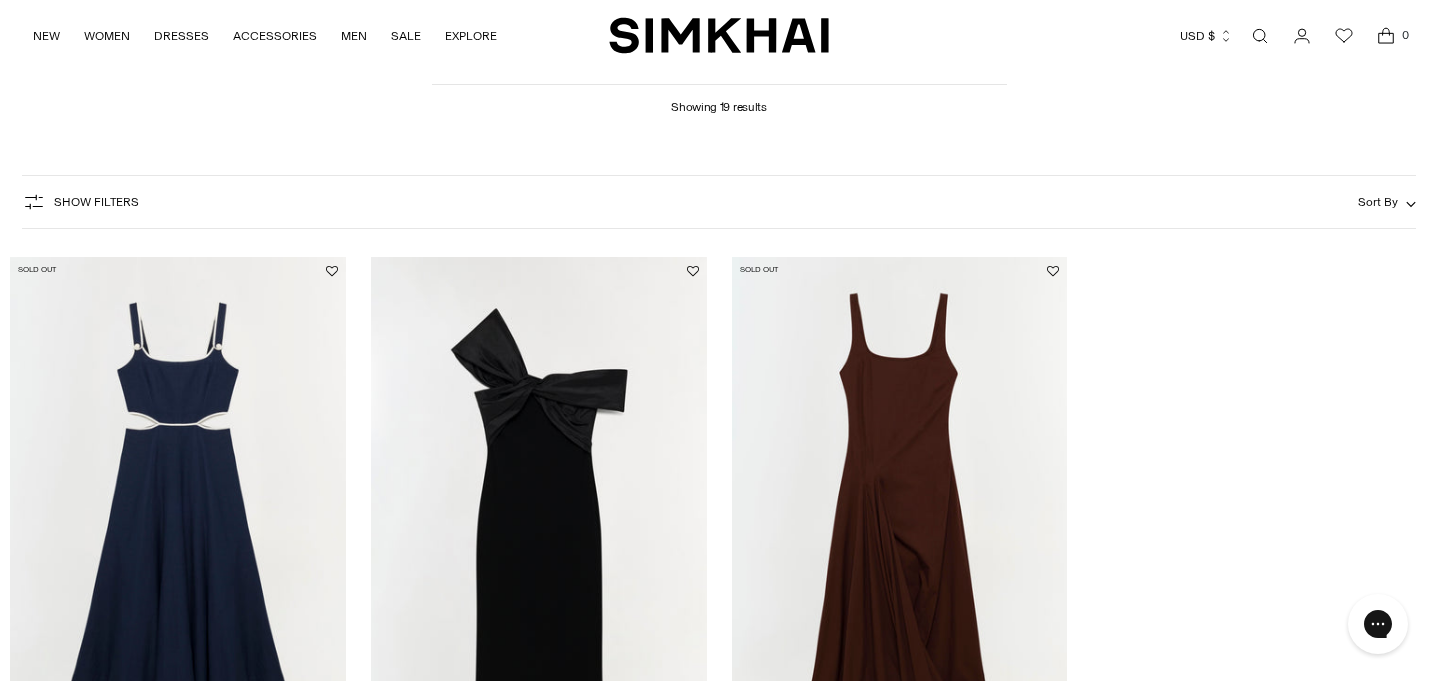 scroll, scrollTop: 111, scrollLeft: 0, axis: vertical 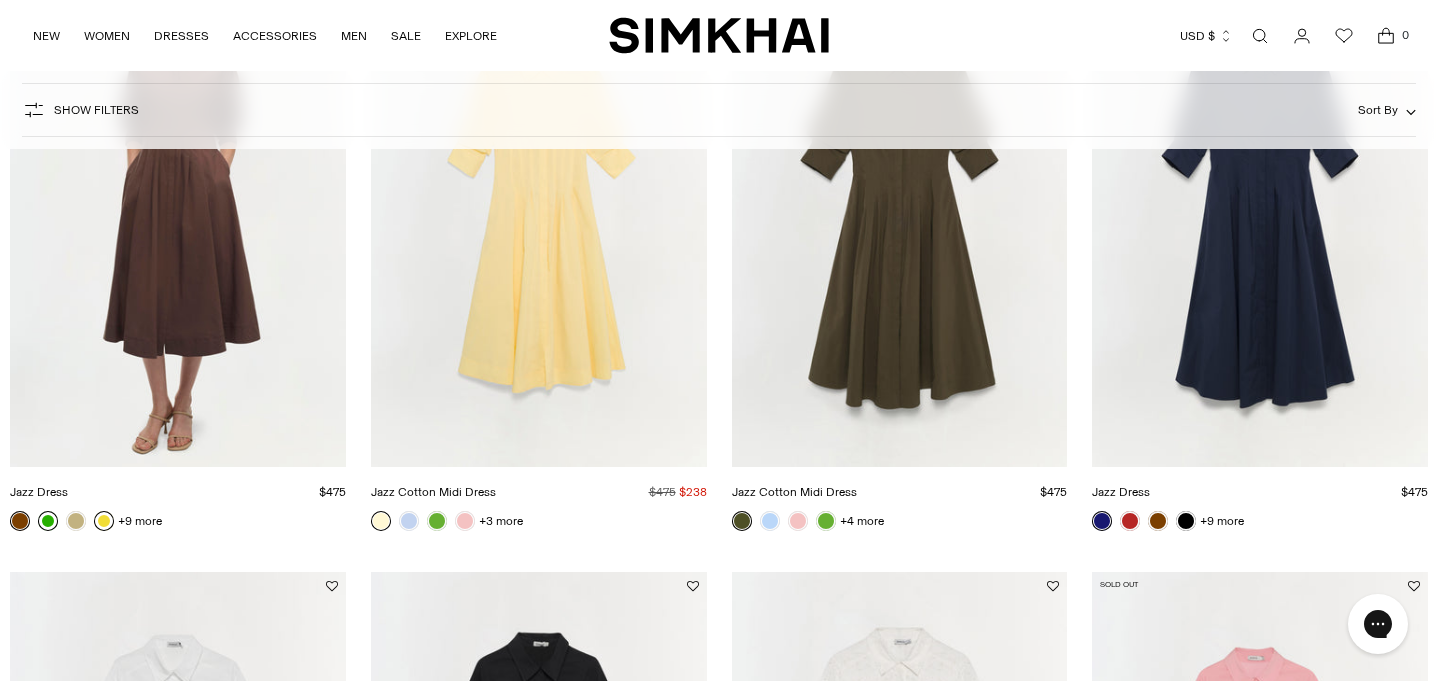 click at bounding box center (0, 0) 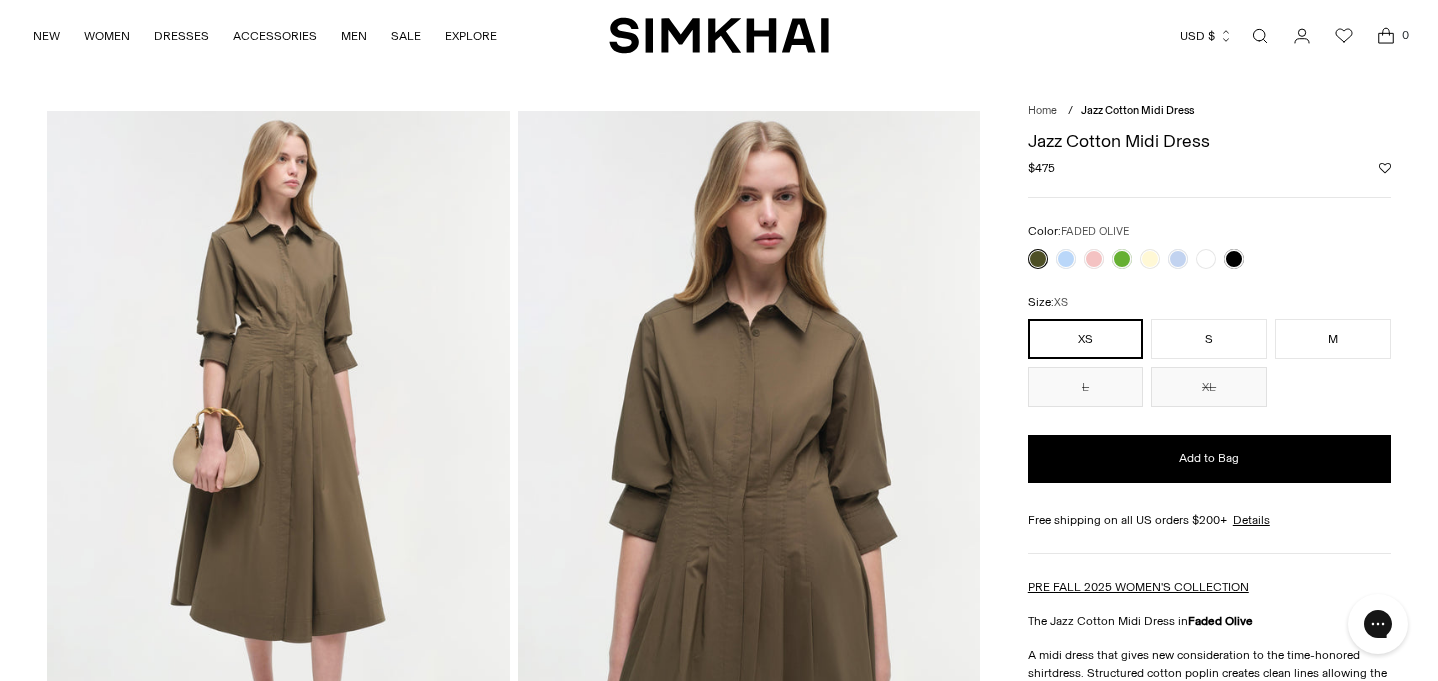 scroll, scrollTop: 0, scrollLeft: 0, axis: both 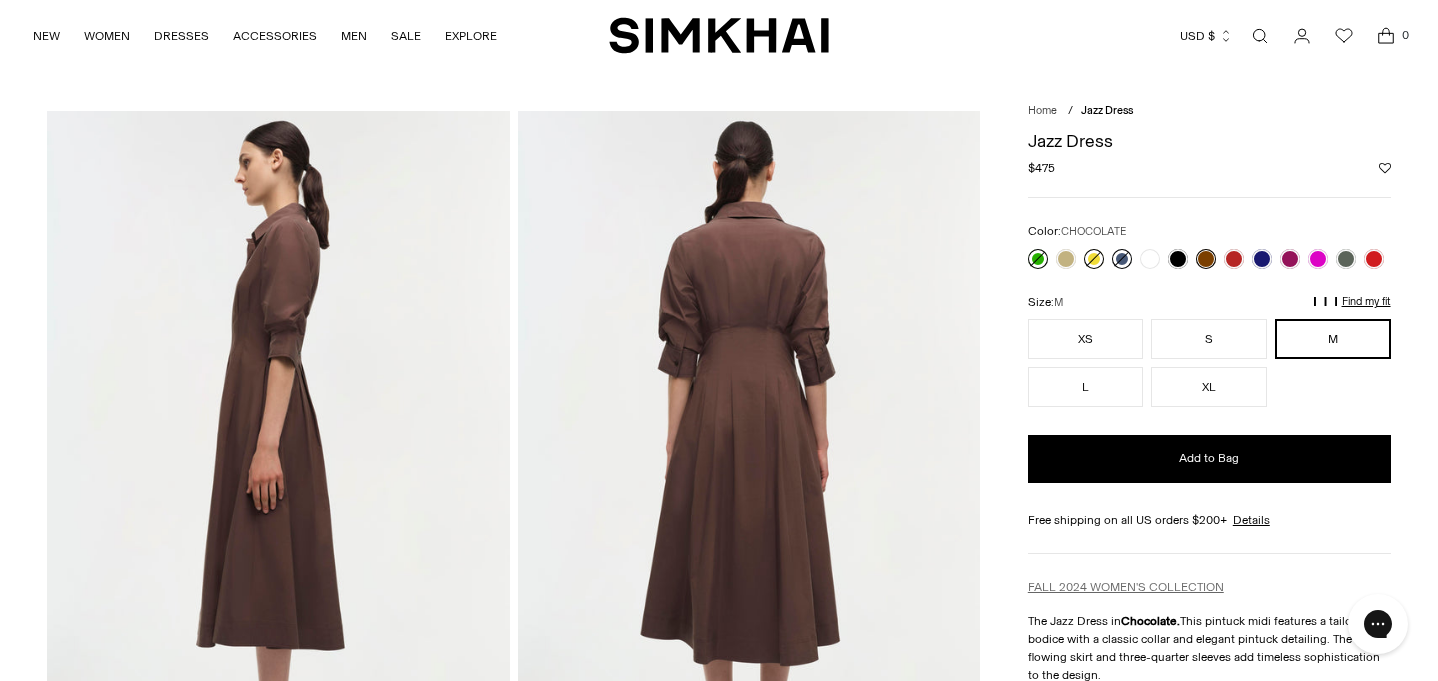 click on "FALL 2024 WOMEN'S COLLECTION" at bounding box center [1126, 587] 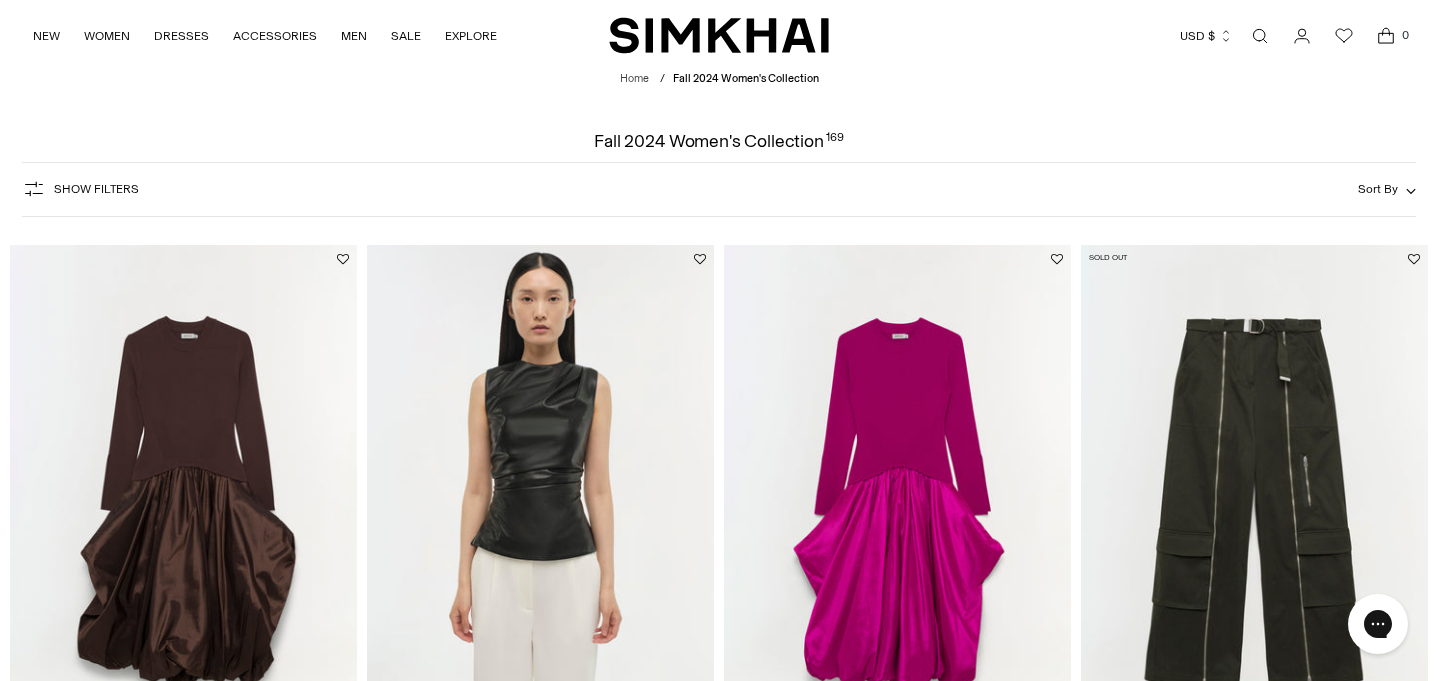 scroll, scrollTop: 0, scrollLeft: 0, axis: both 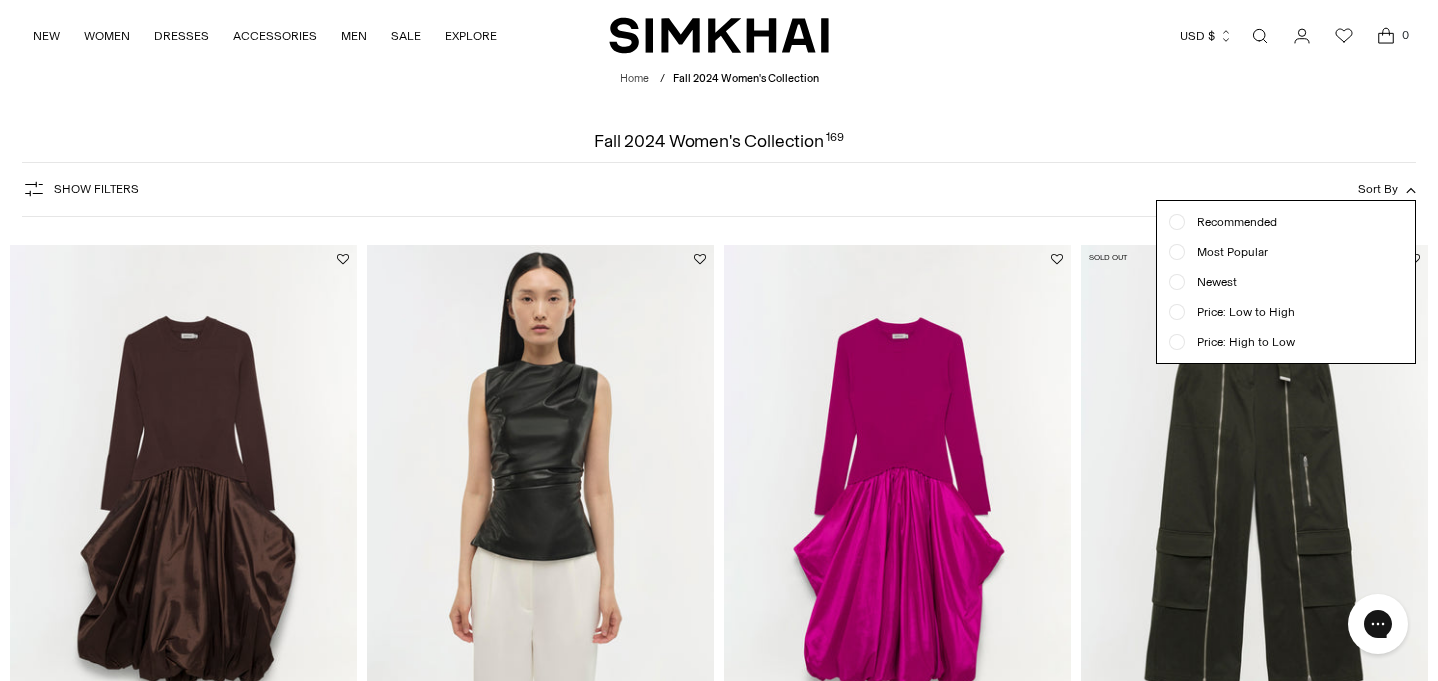 click on "Most Popular" at bounding box center [1226, 252] 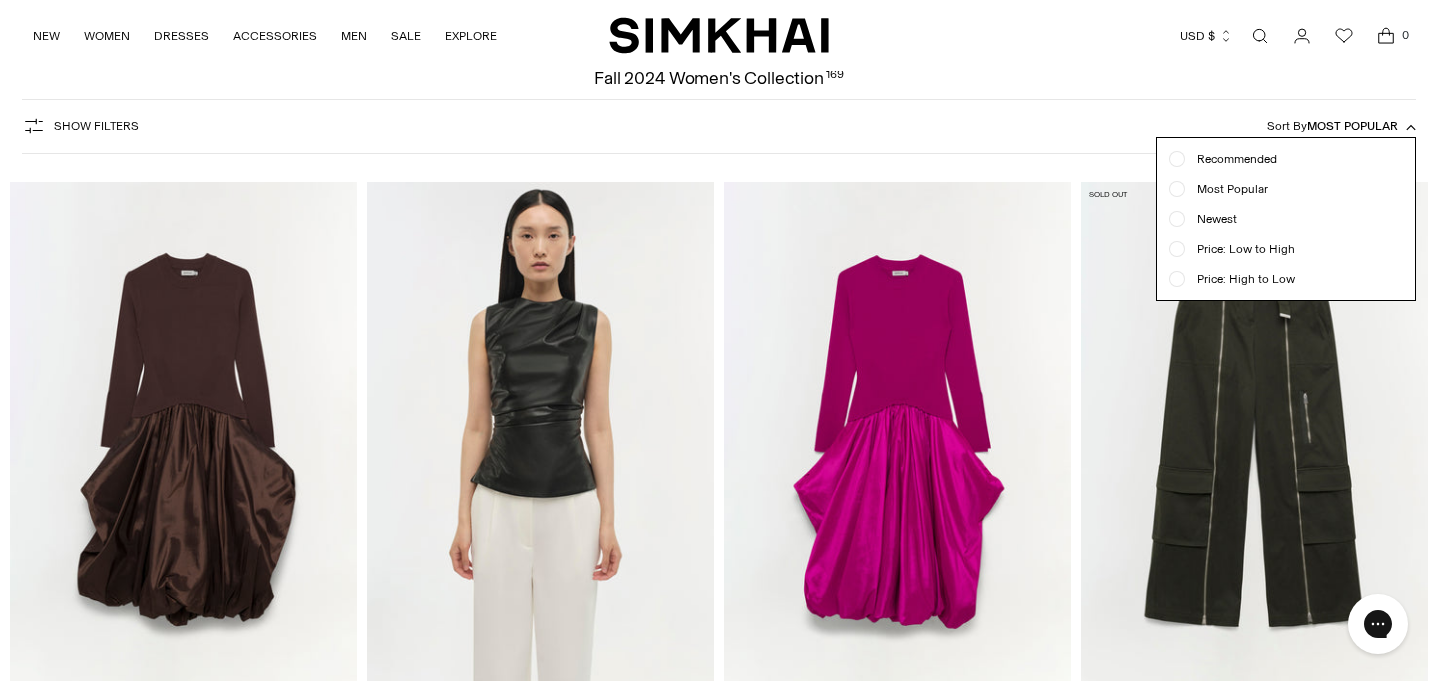 scroll, scrollTop: 114, scrollLeft: 0, axis: vertical 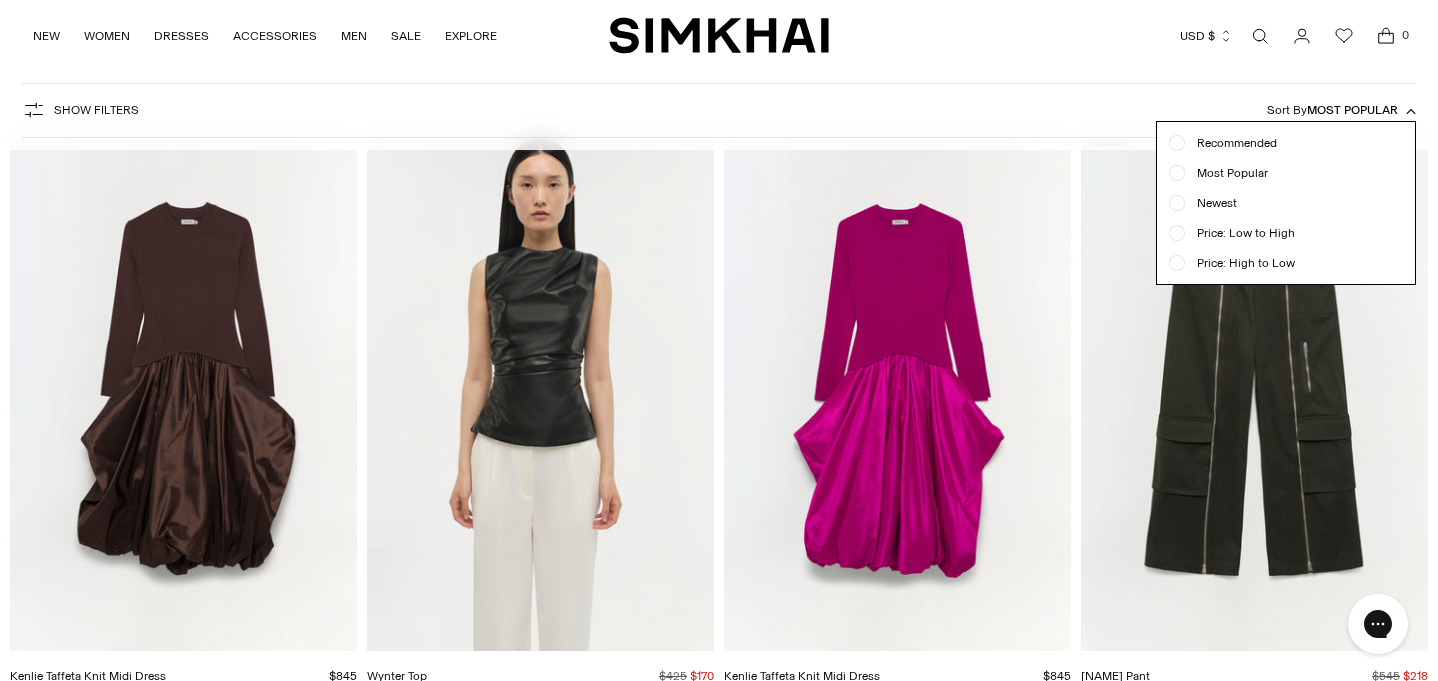 click at bounding box center (719, 340) 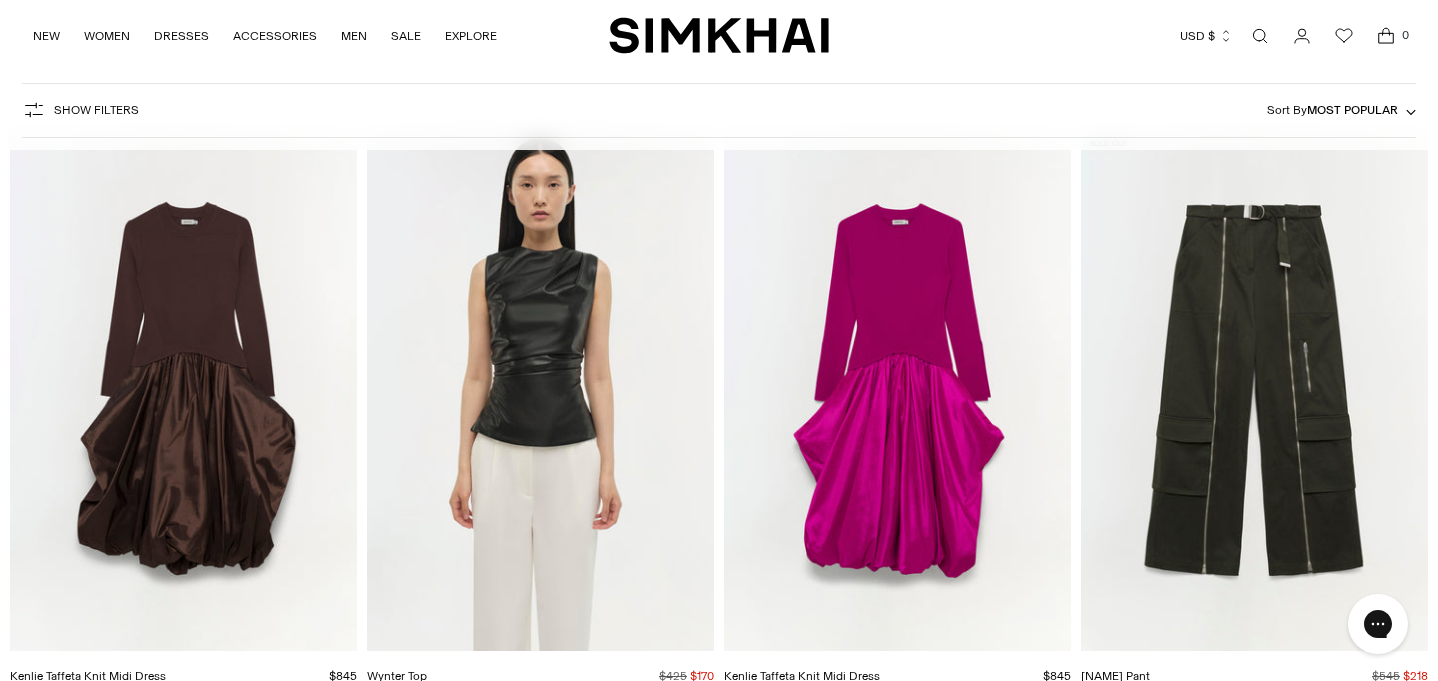 click on "Show Filters" at bounding box center (96, 110) 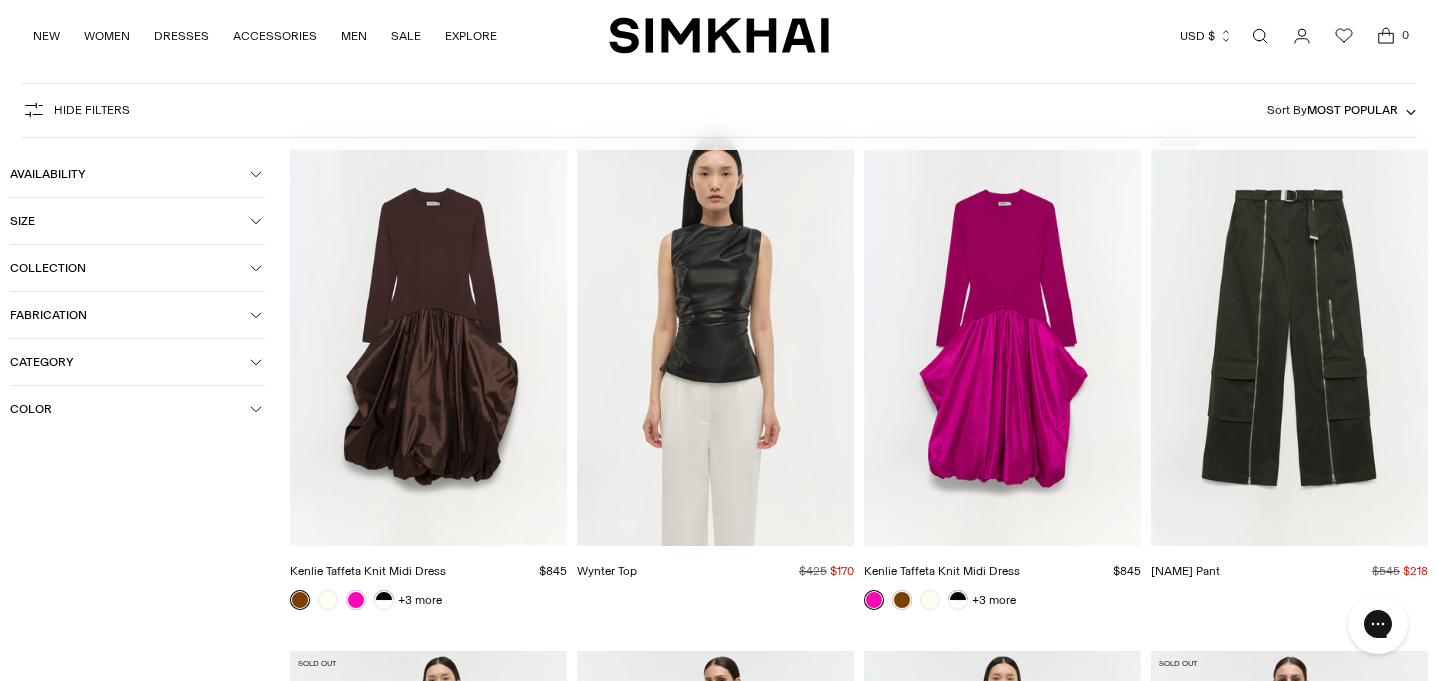 click on "Category" at bounding box center (130, 362) 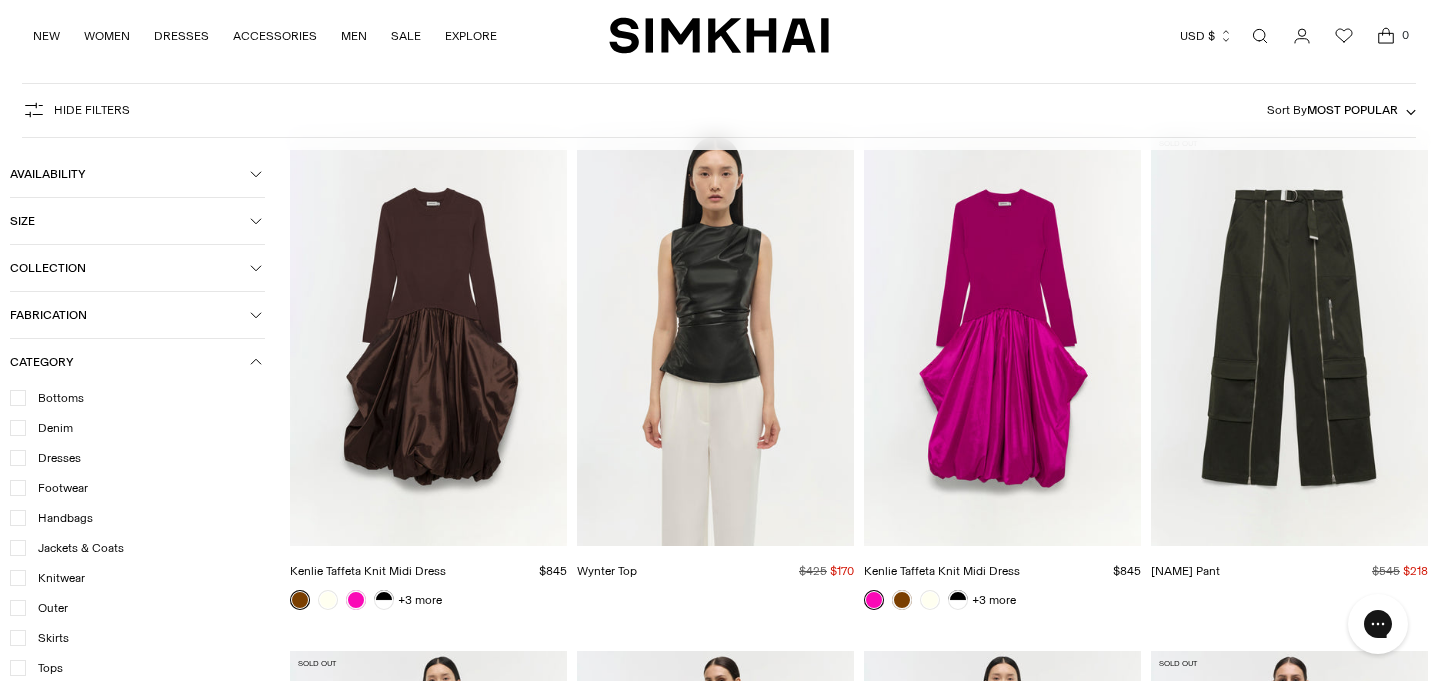 click on "Dresses" at bounding box center (53, 458) 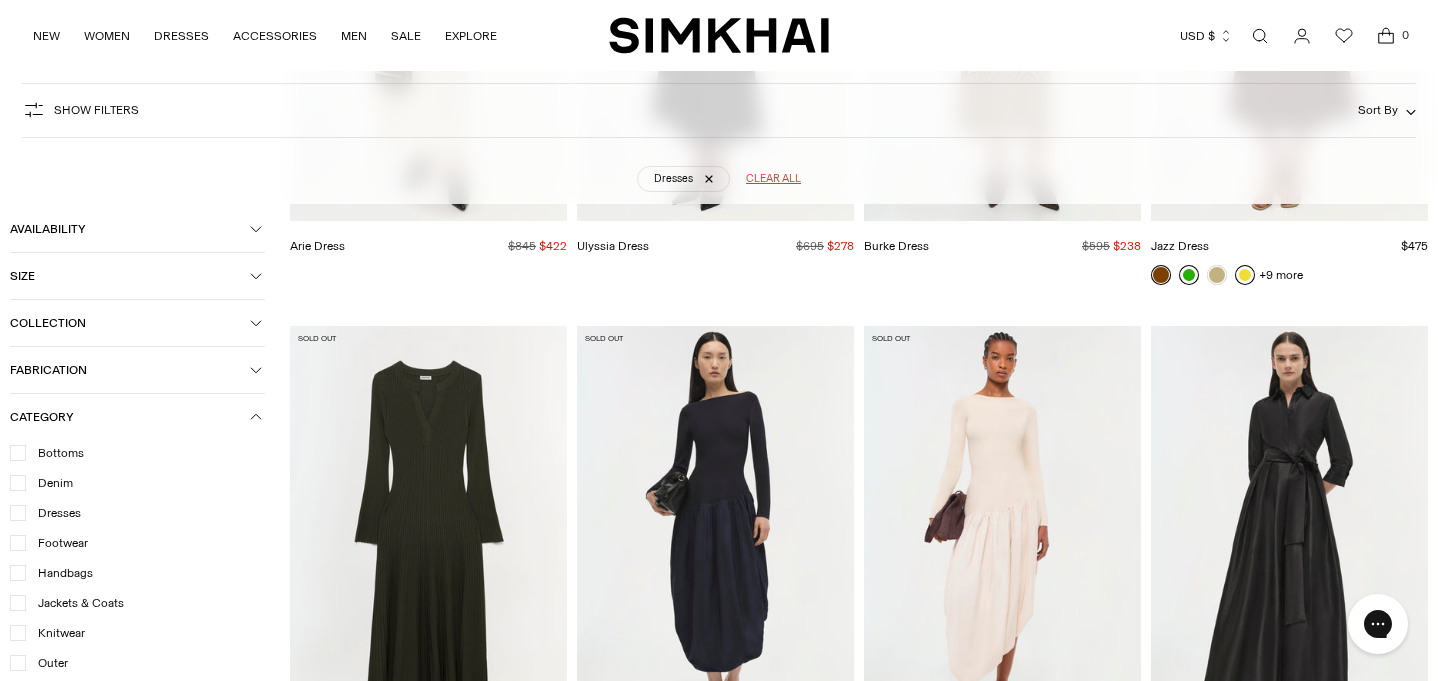 scroll, scrollTop: 612, scrollLeft: 0, axis: vertical 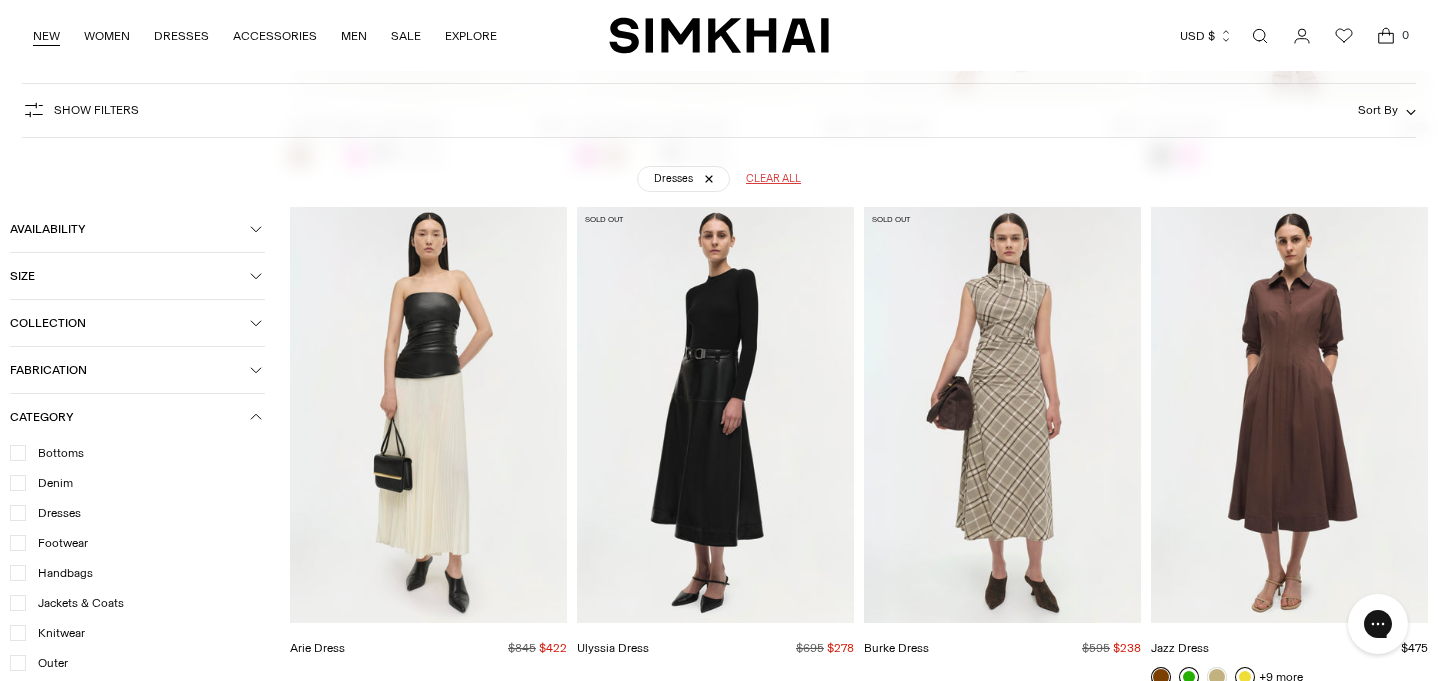 click on "NEW" at bounding box center (46, 36) 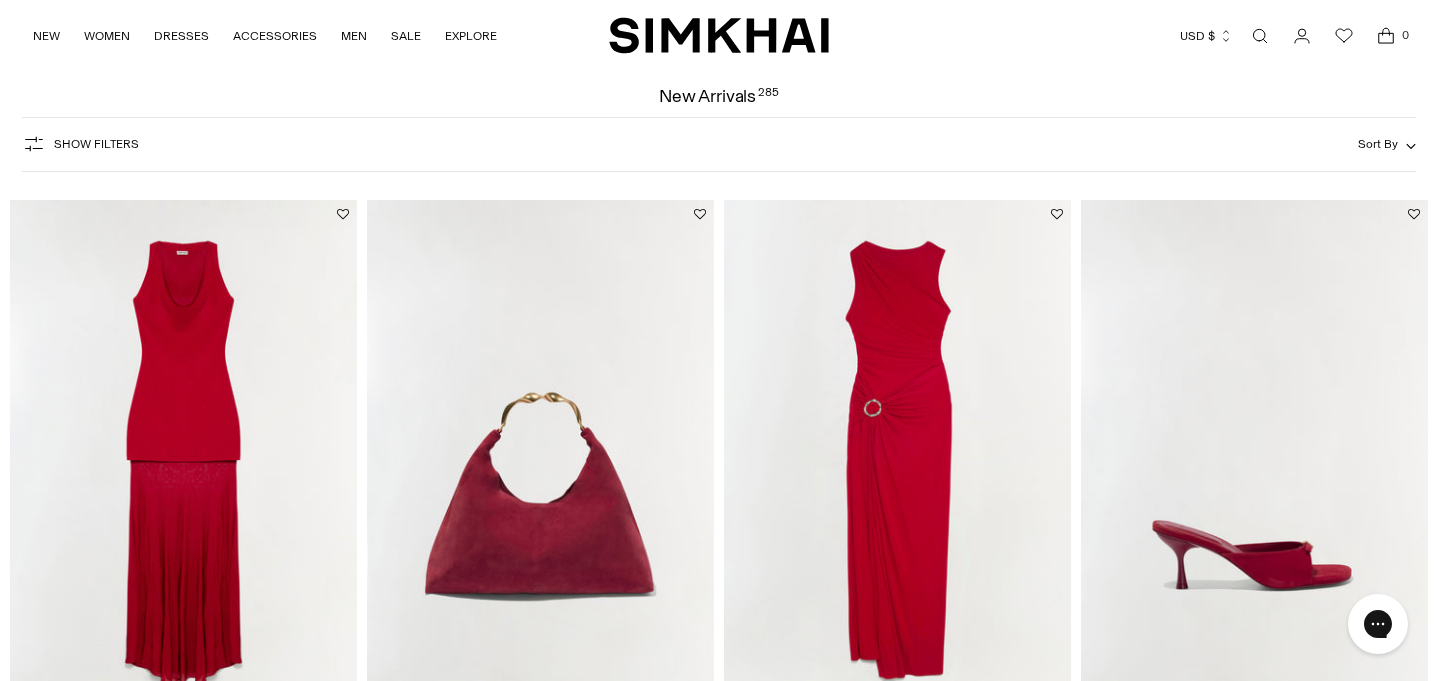 scroll, scrollTop: 48, scrollLeft: 0, axis: vertical 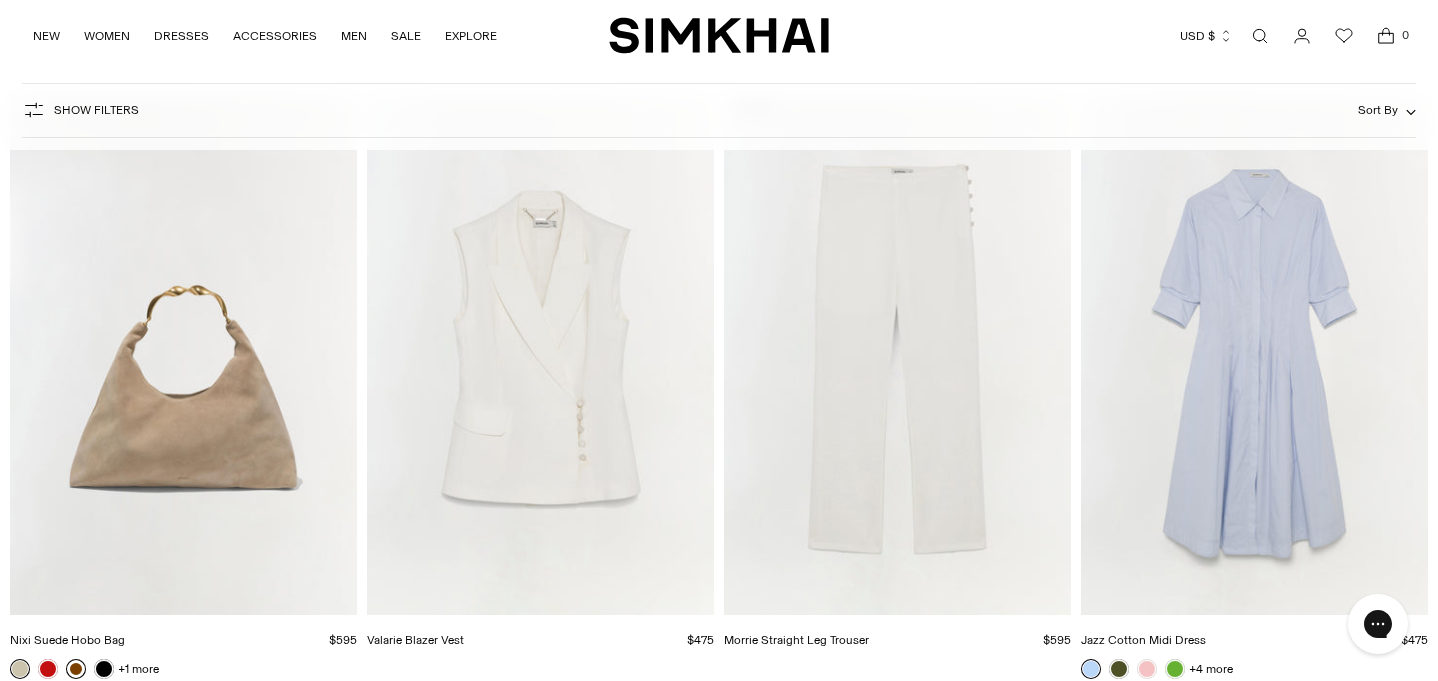click at bounding box center (0, 0) 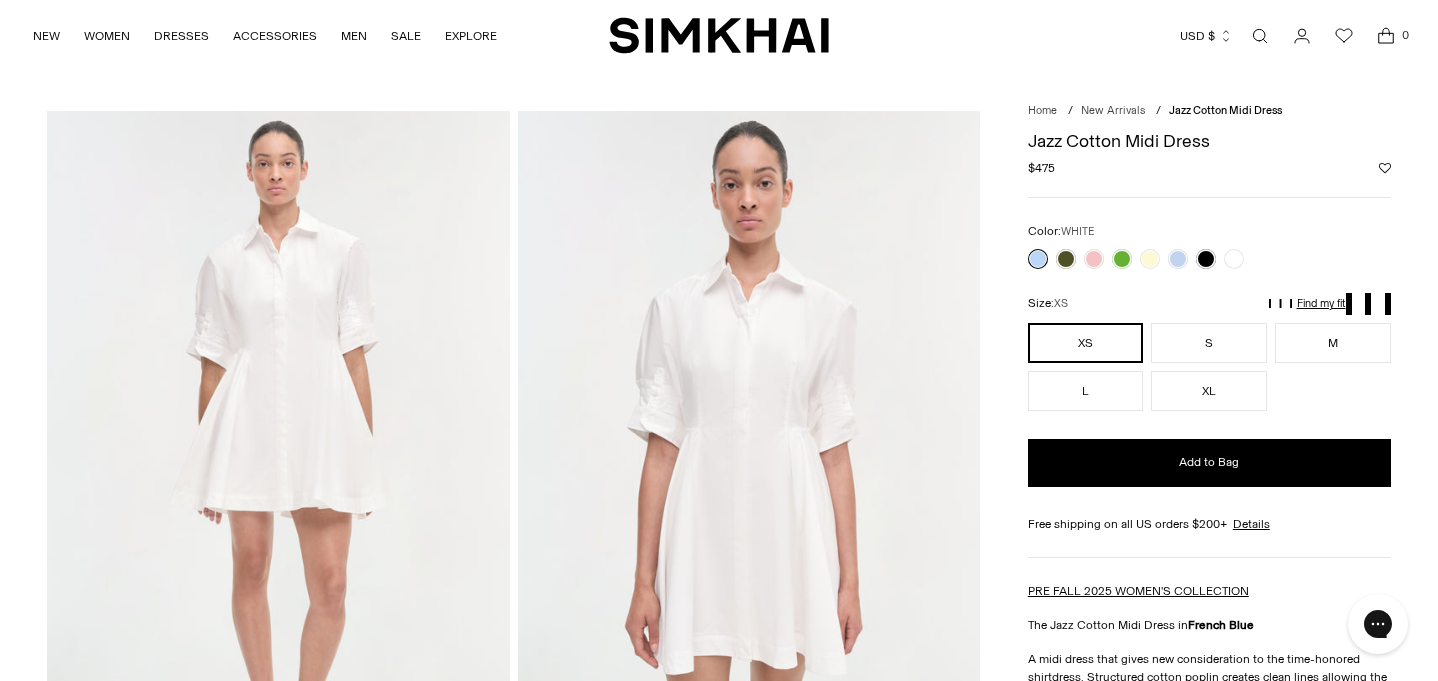 scroll, scrollTop: 0, scrollLeft: 0, axis: both 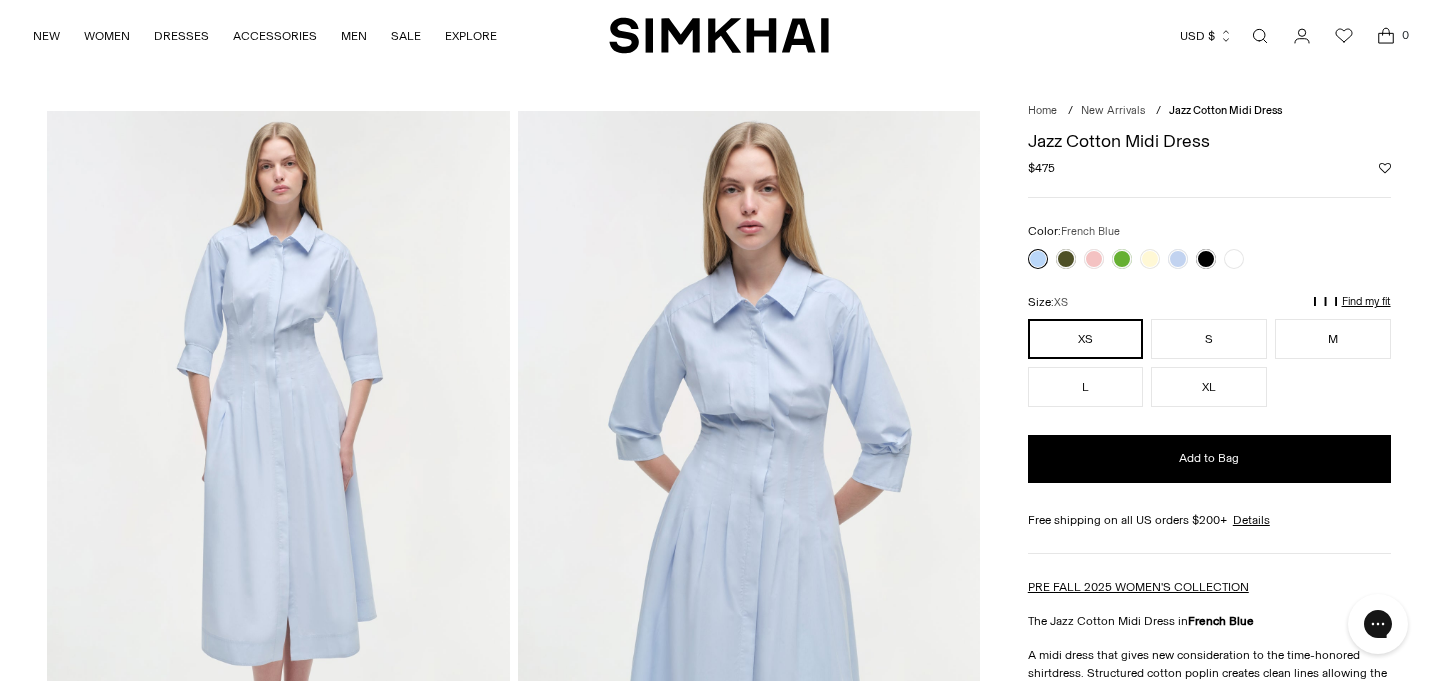 click at bounding box center (1038, 259) 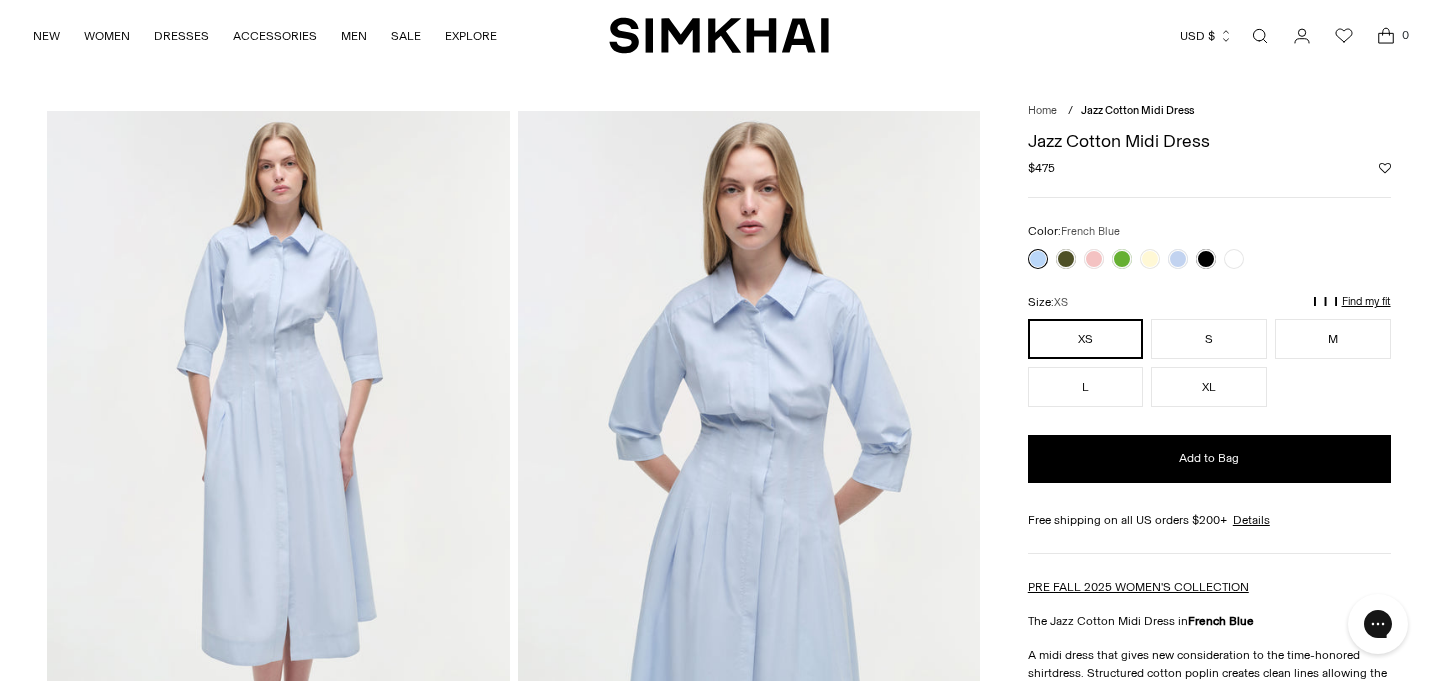 scroll, scrollTop: 0, scrollLeft: 0, axis: both 